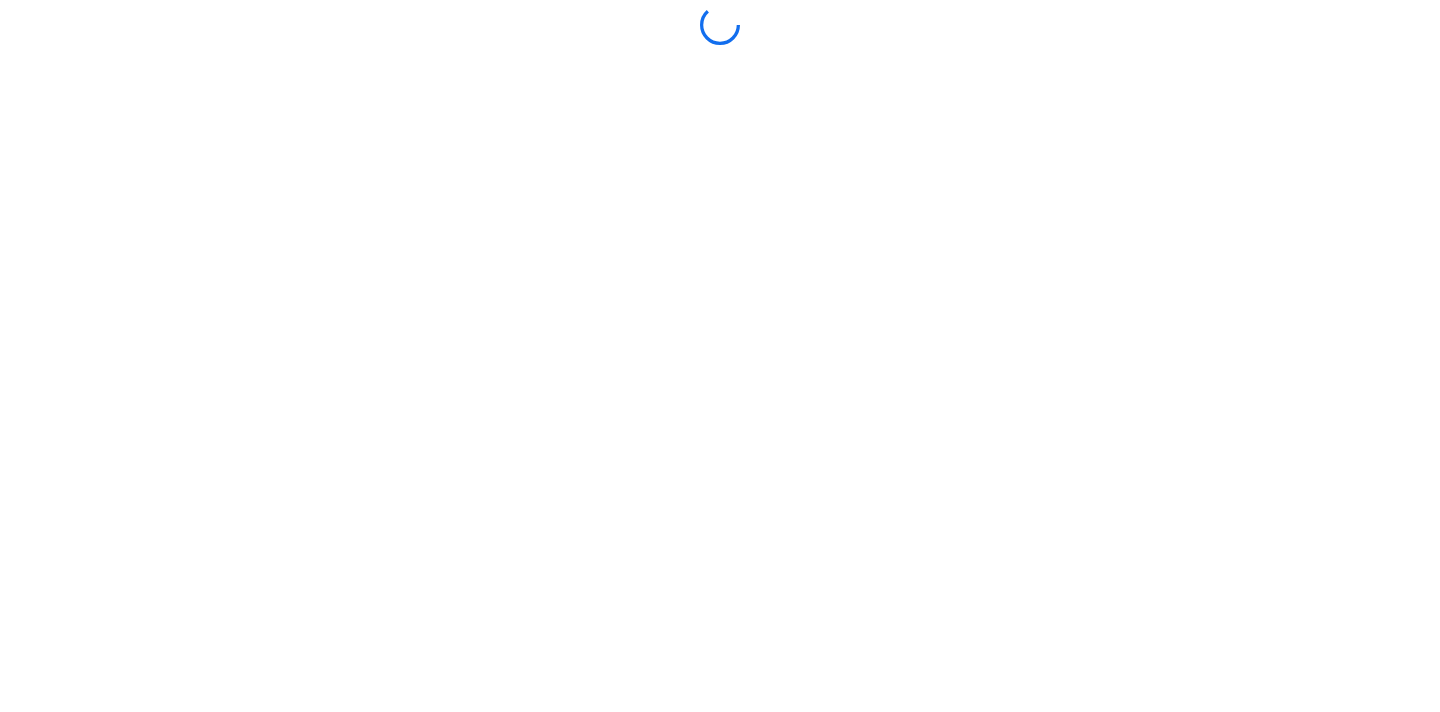 scroll, scrollTop: 0, scrollLeft: 0, axis: both 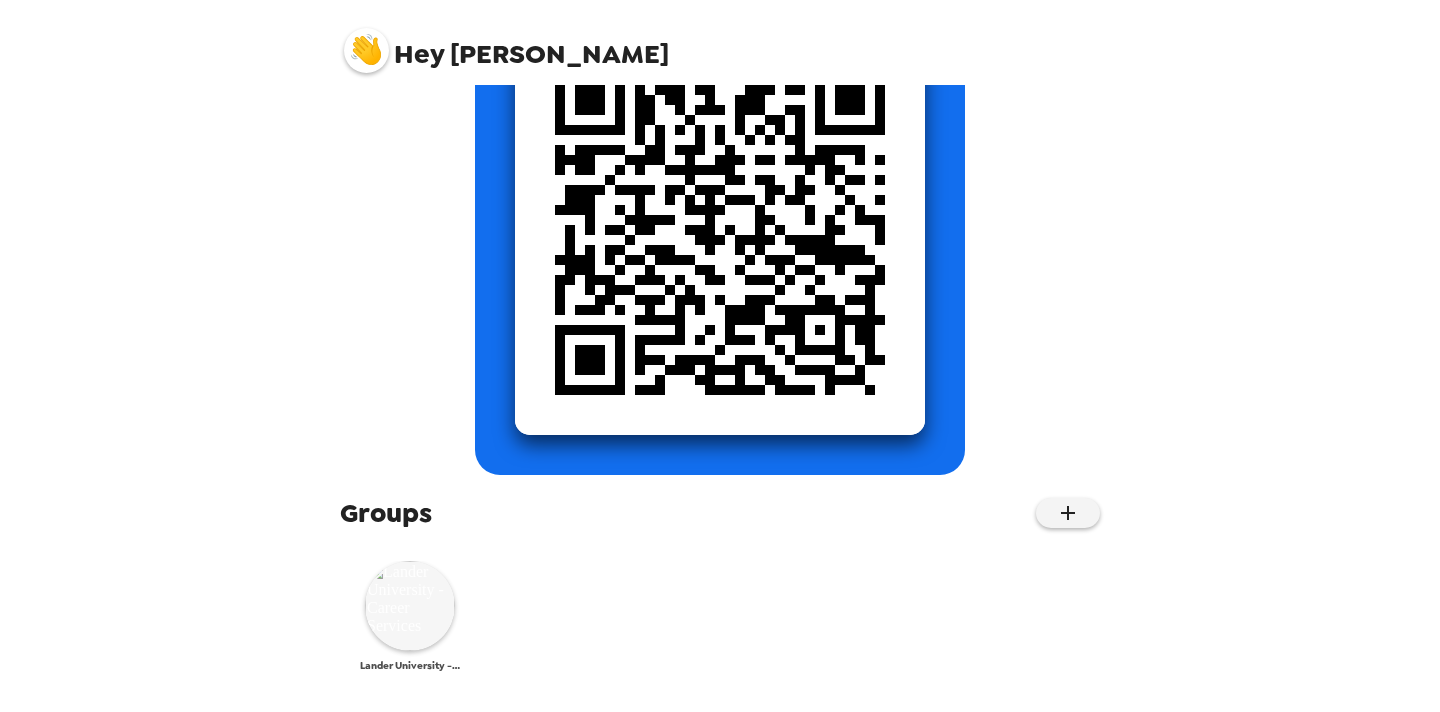 click at bounding box center [410, 606] 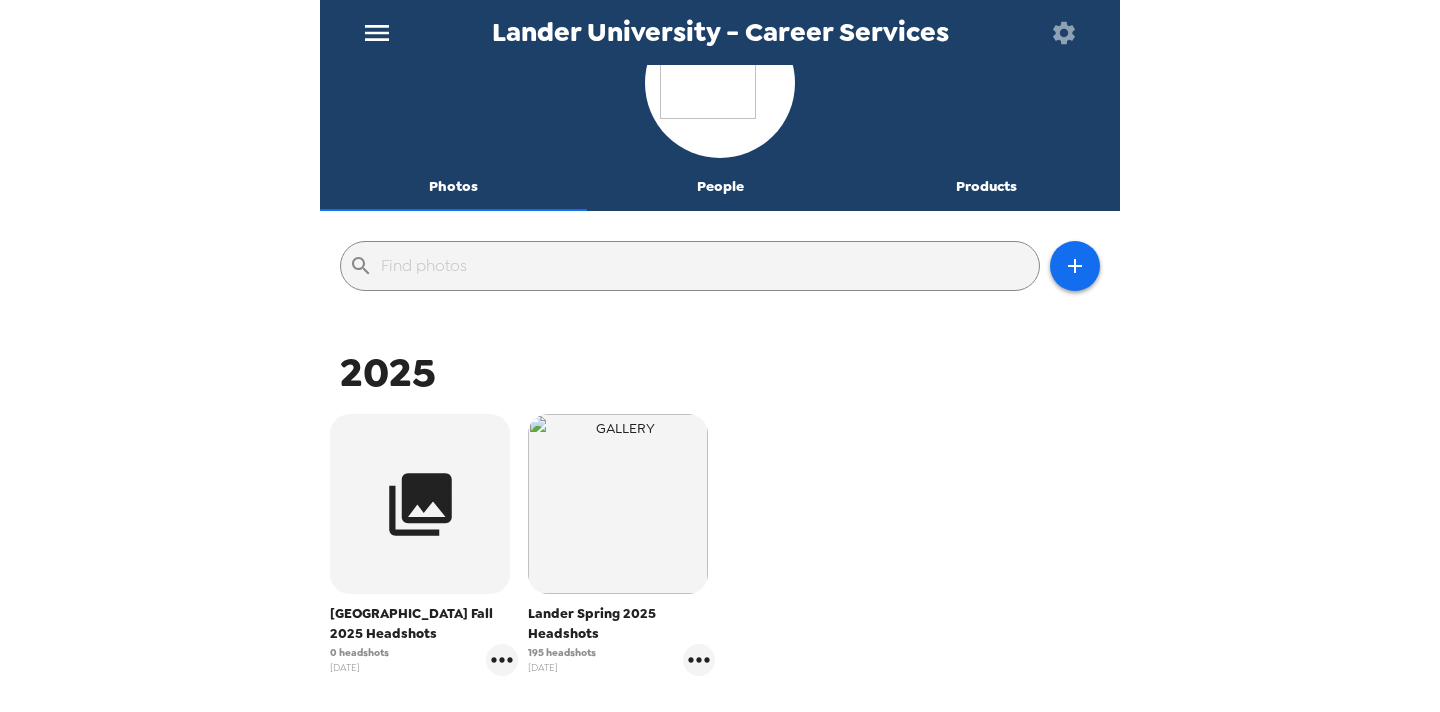 scroll, scrollTop: 241, scrollLeft: 0, axis: vertical 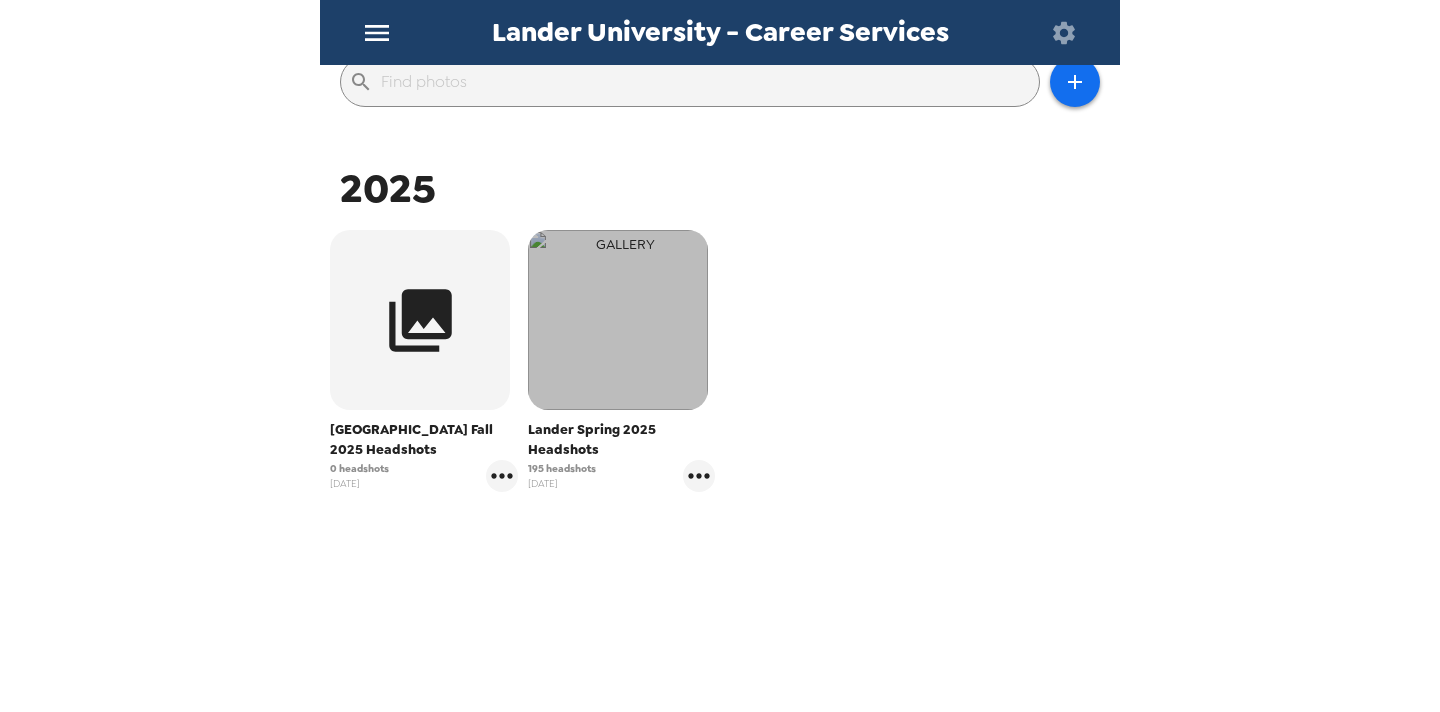 click at bounding box center (618, 320) 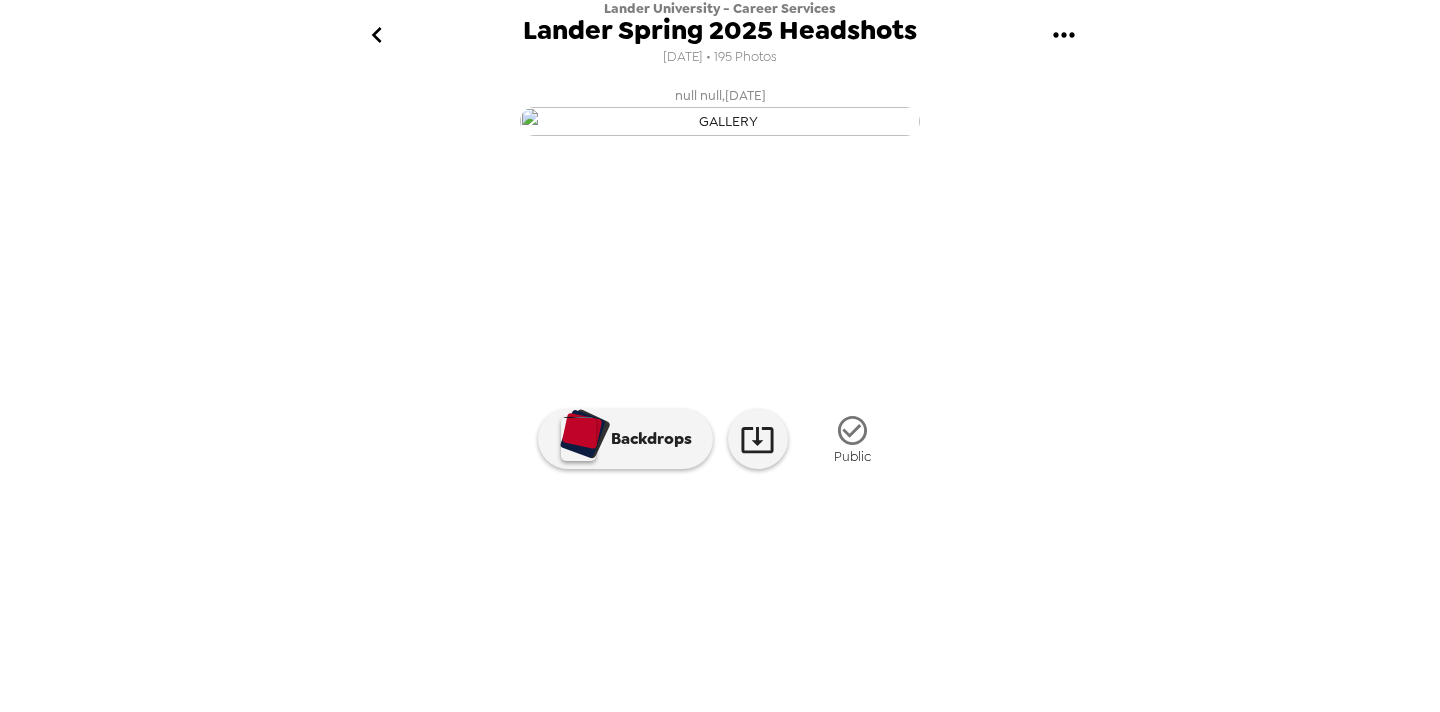 scroll, scrollTop: 153, scrollLeft: 0, axis: vertical 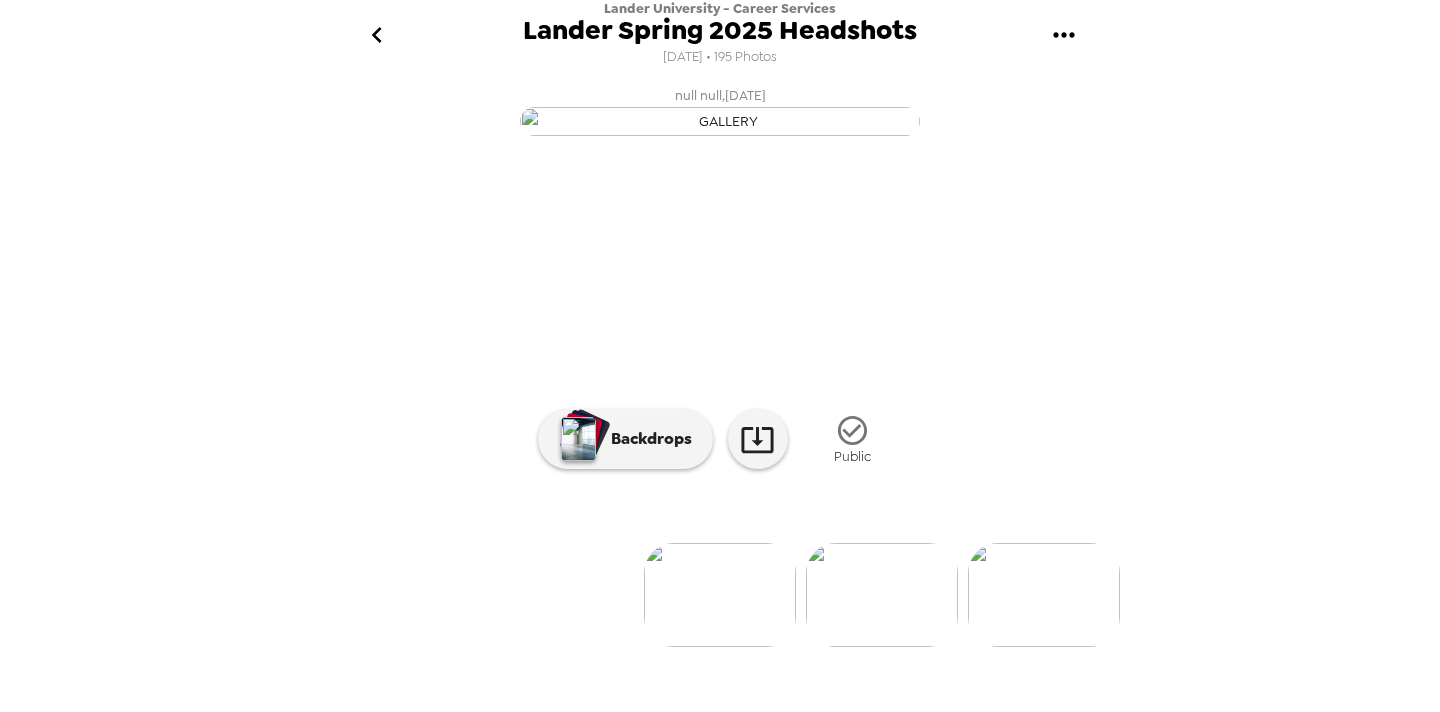 click at bounding box center (376, 35) 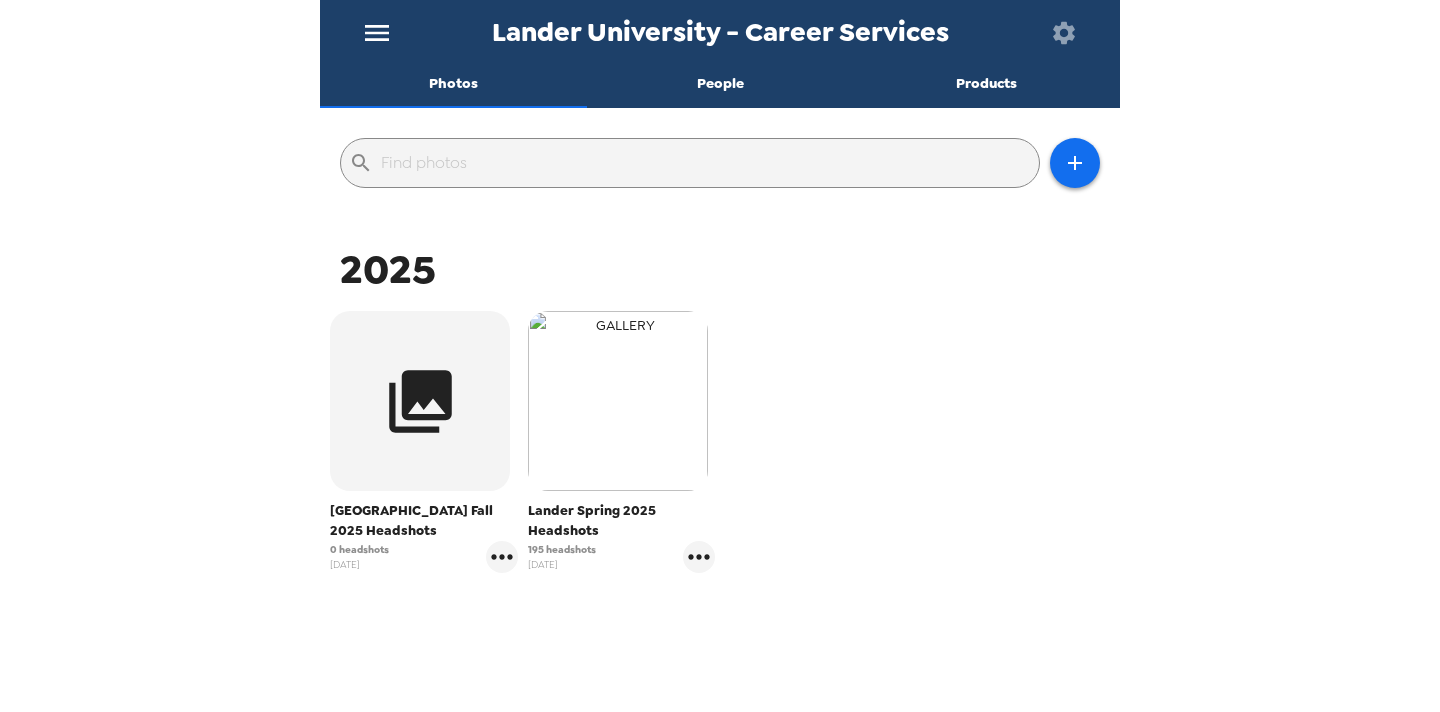 scroll, scrollTop: 239, scrollLeft: 0, axis: vertical 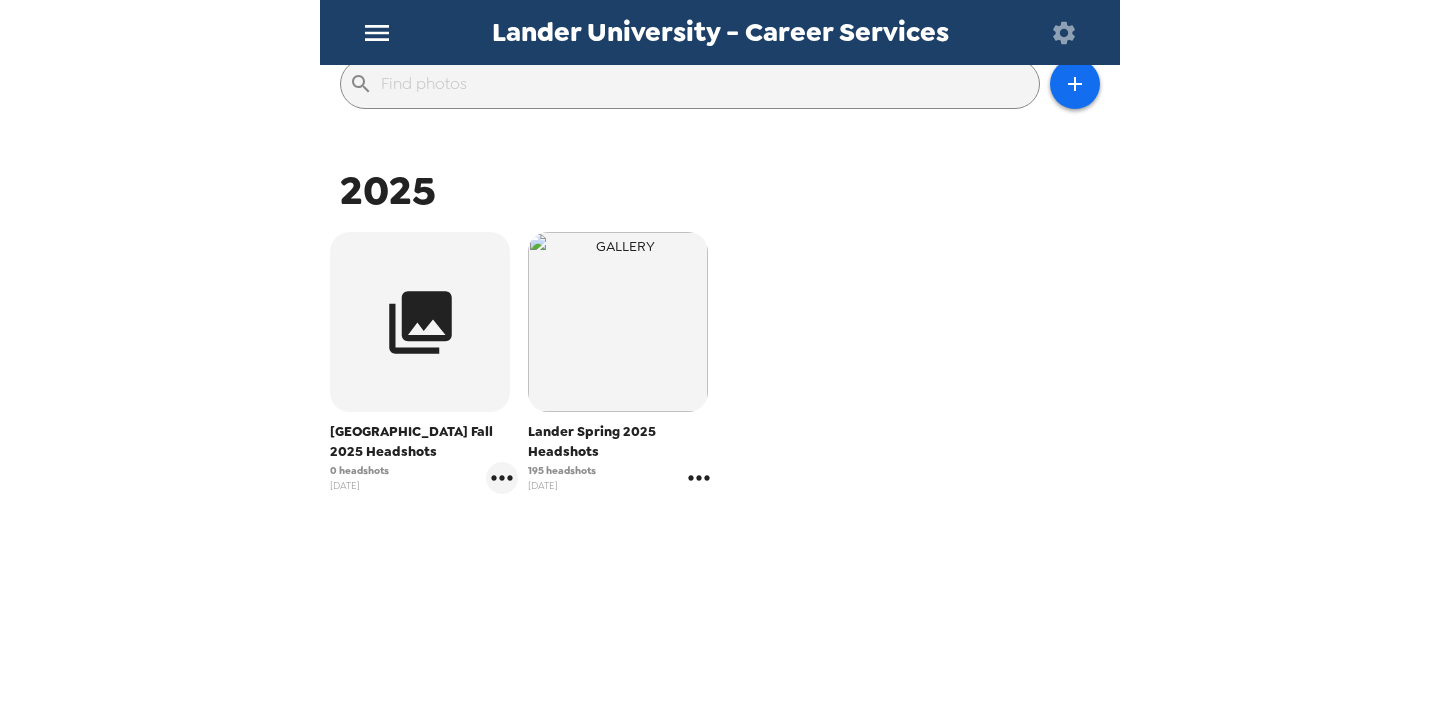 click 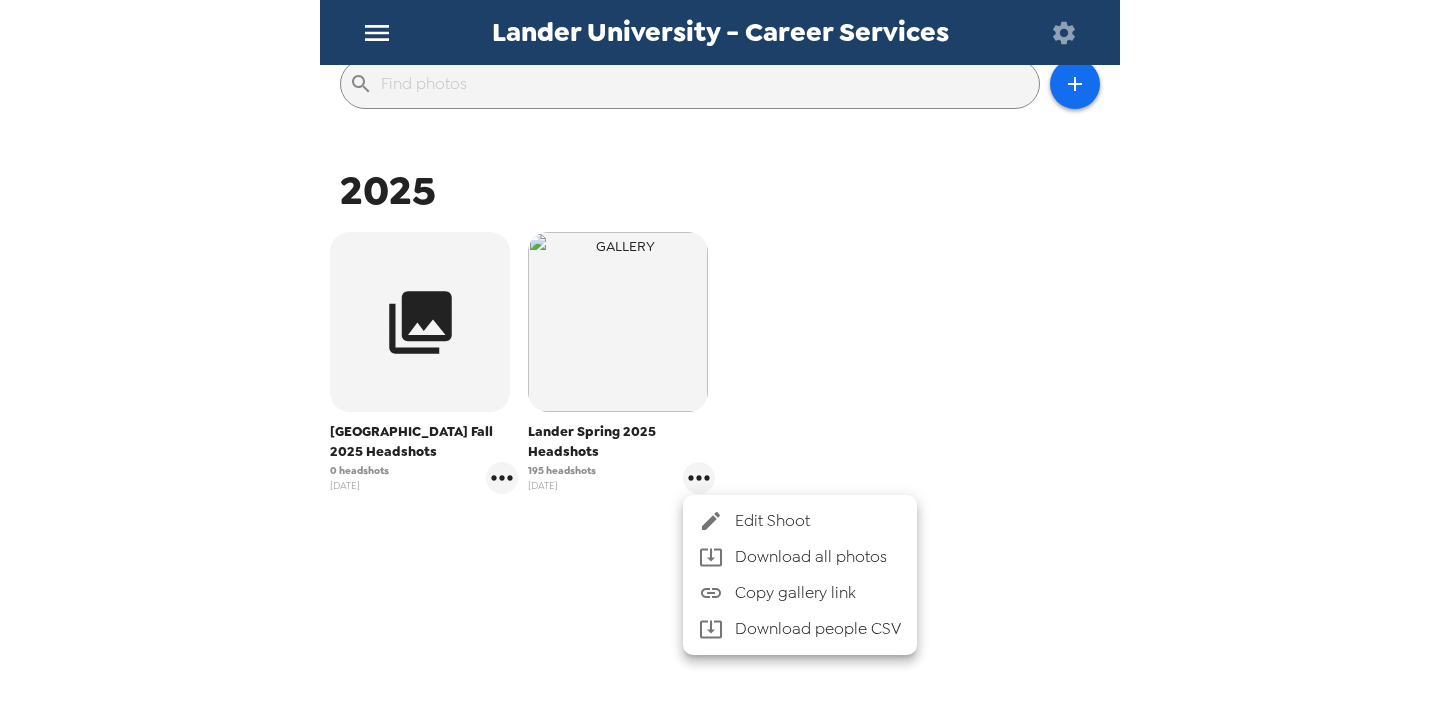 click at bounding box center (720, 356) 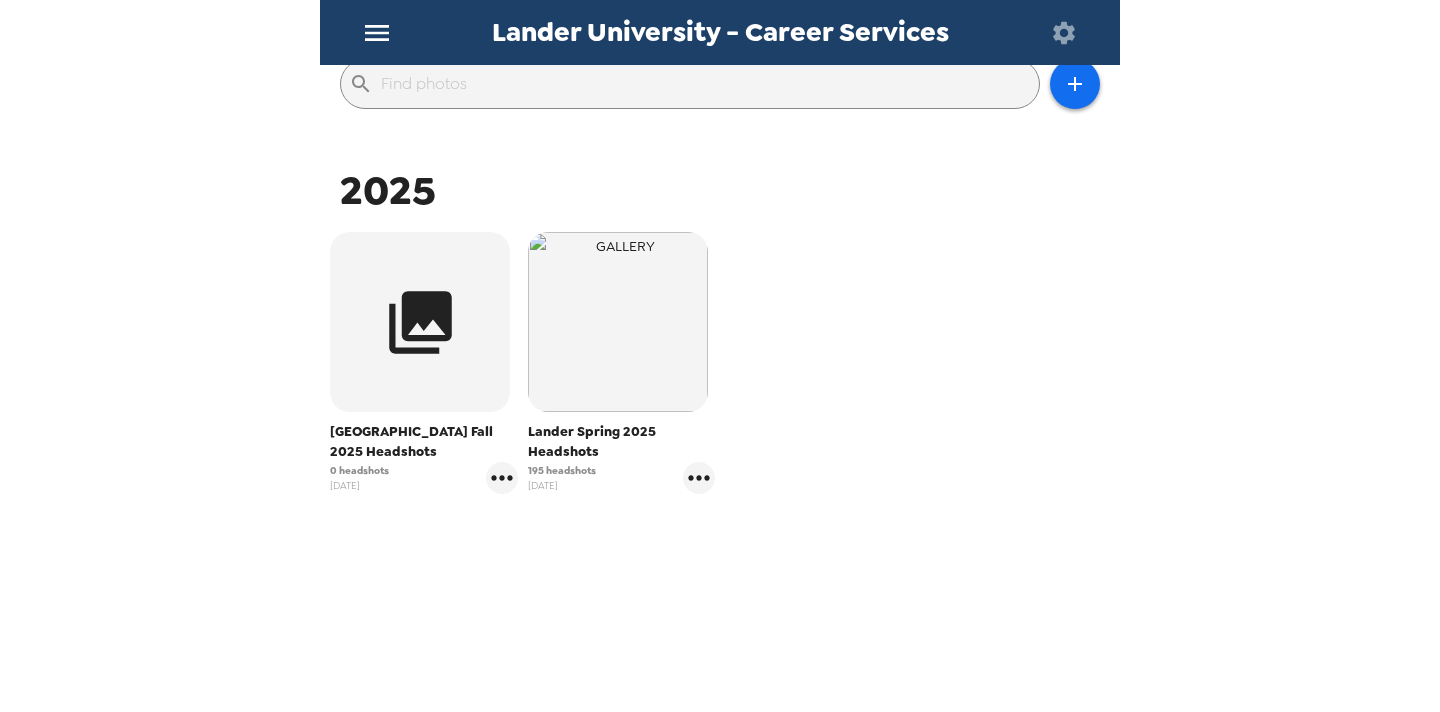 click on "Lander Spring 2025 Headshots" at bounding box center [622, 442] 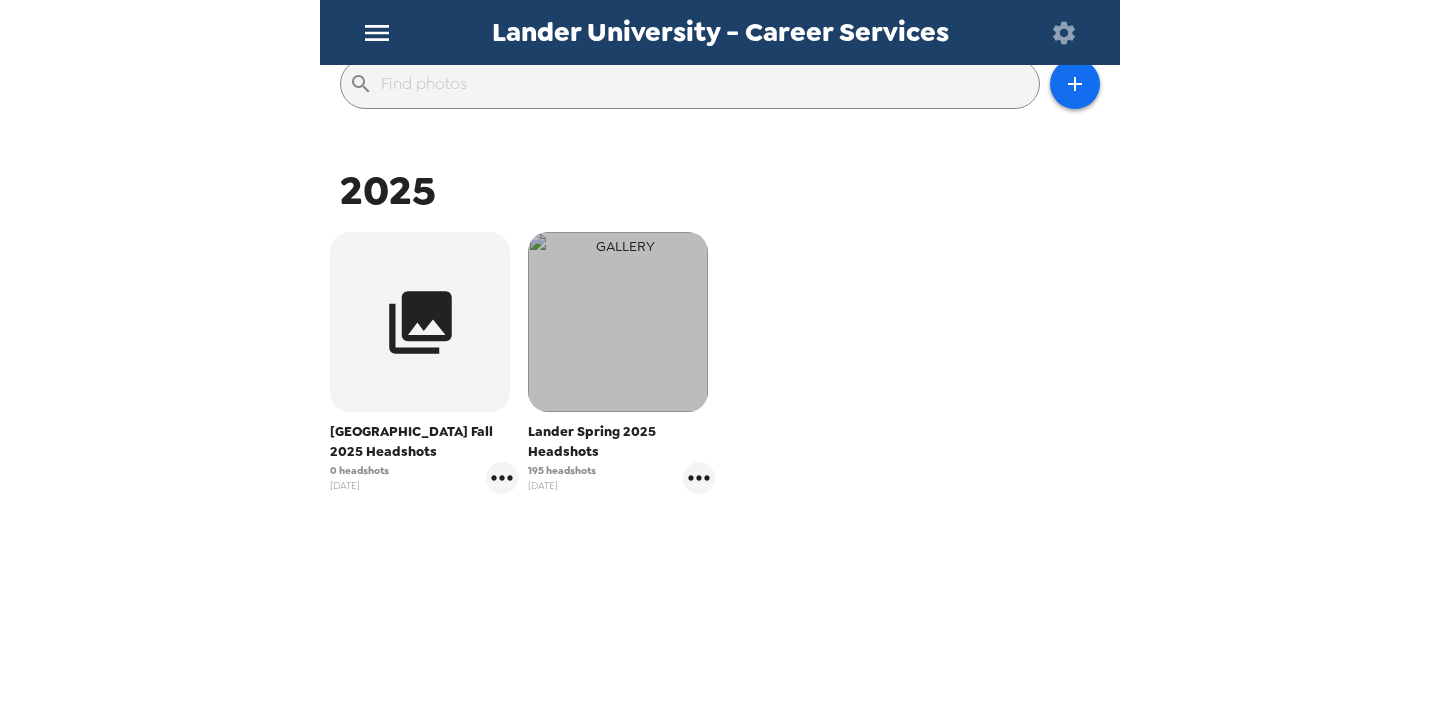 click at bounding box center [618, 322] 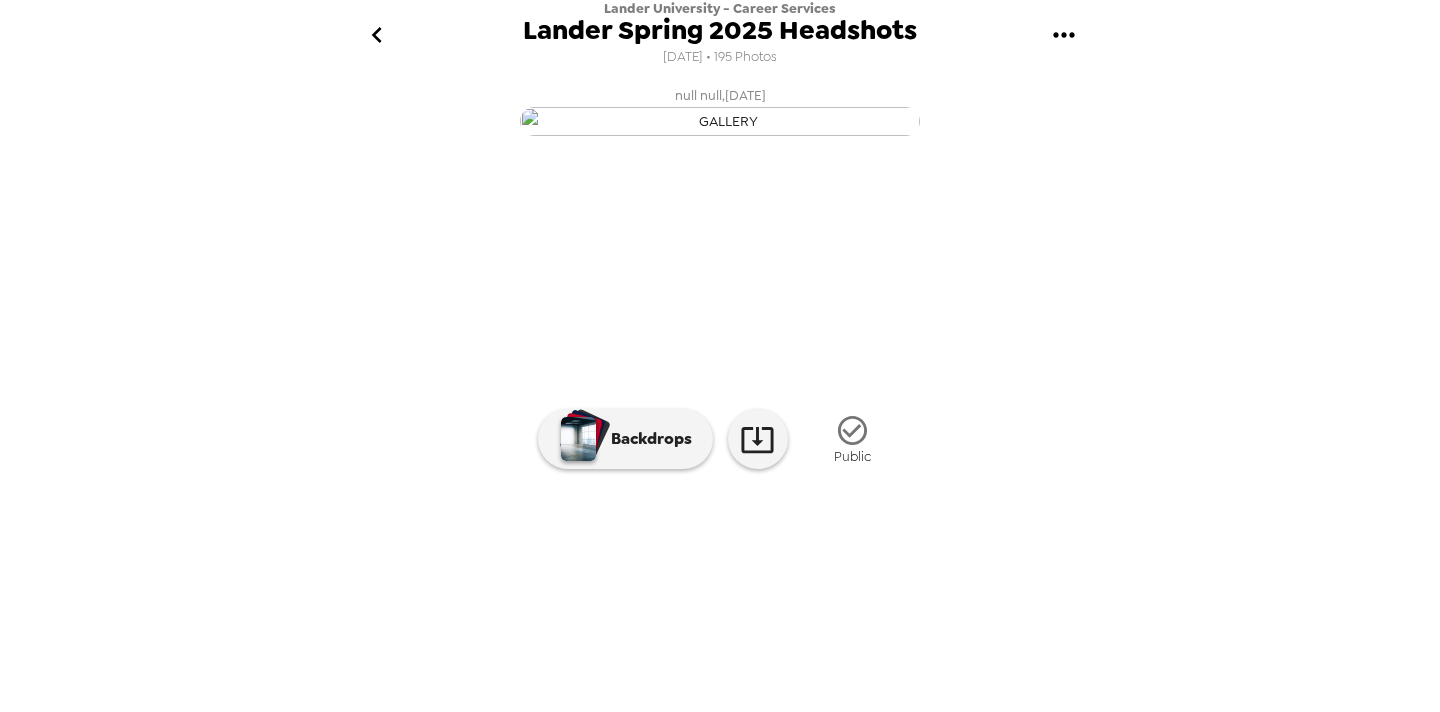 scroll, scrollTop: 153, scrollLeft: 0, axis: vertical 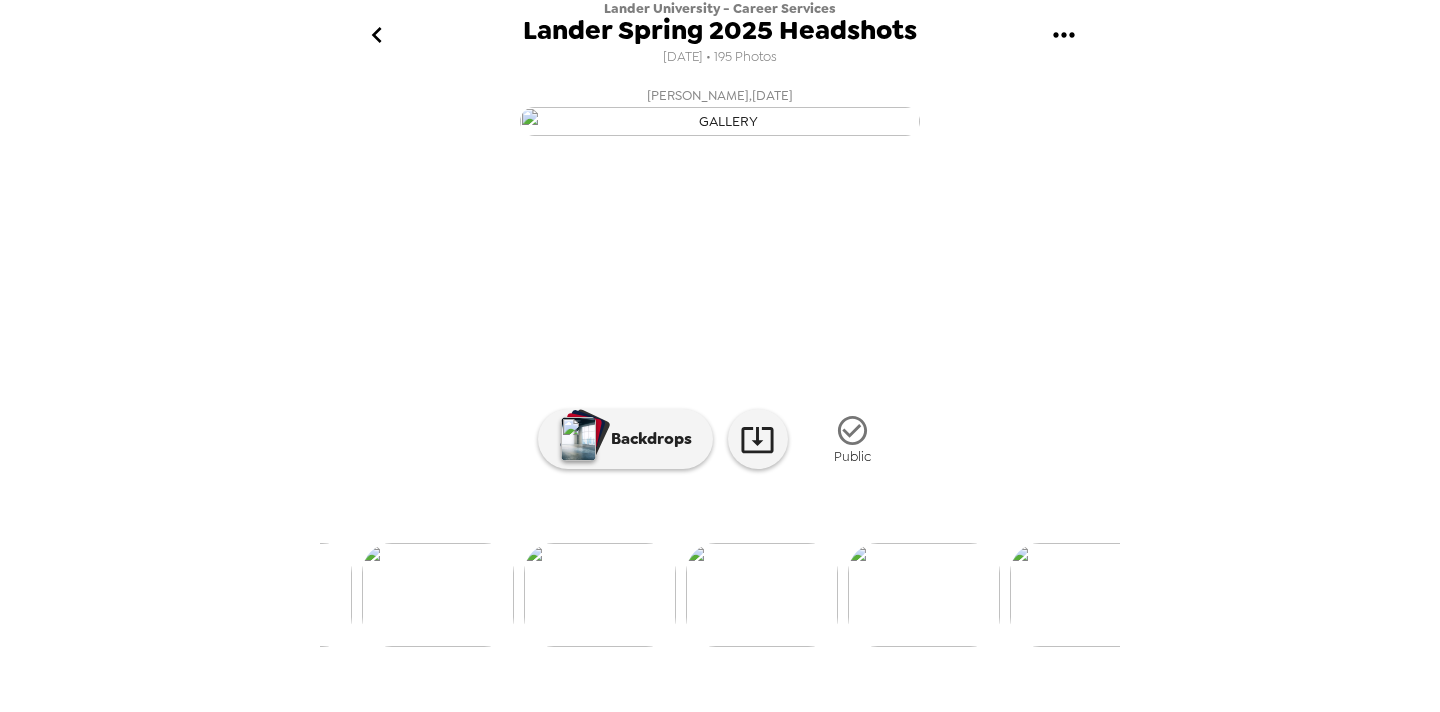 click at bounding box center (762, 595) 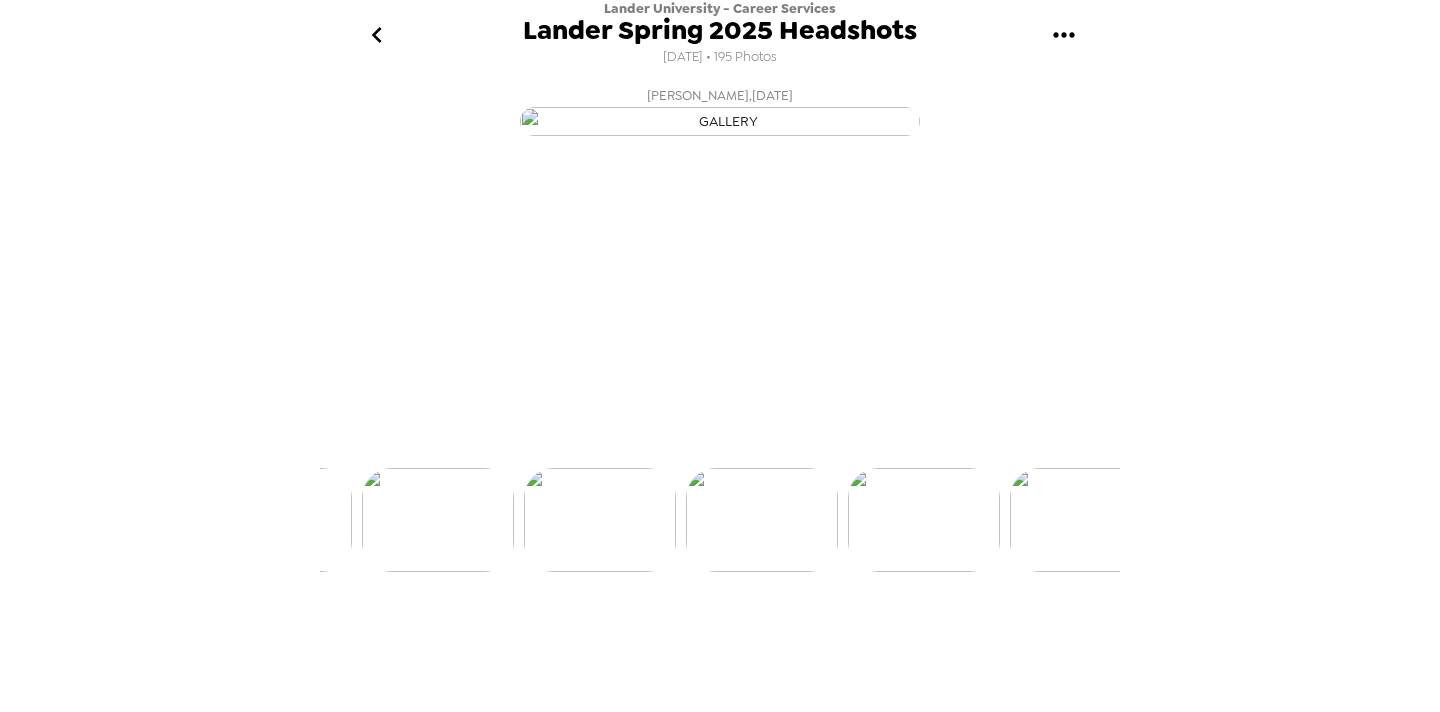 scroll, scrollTop: 78, scrollLeft: 0, axis: vertical 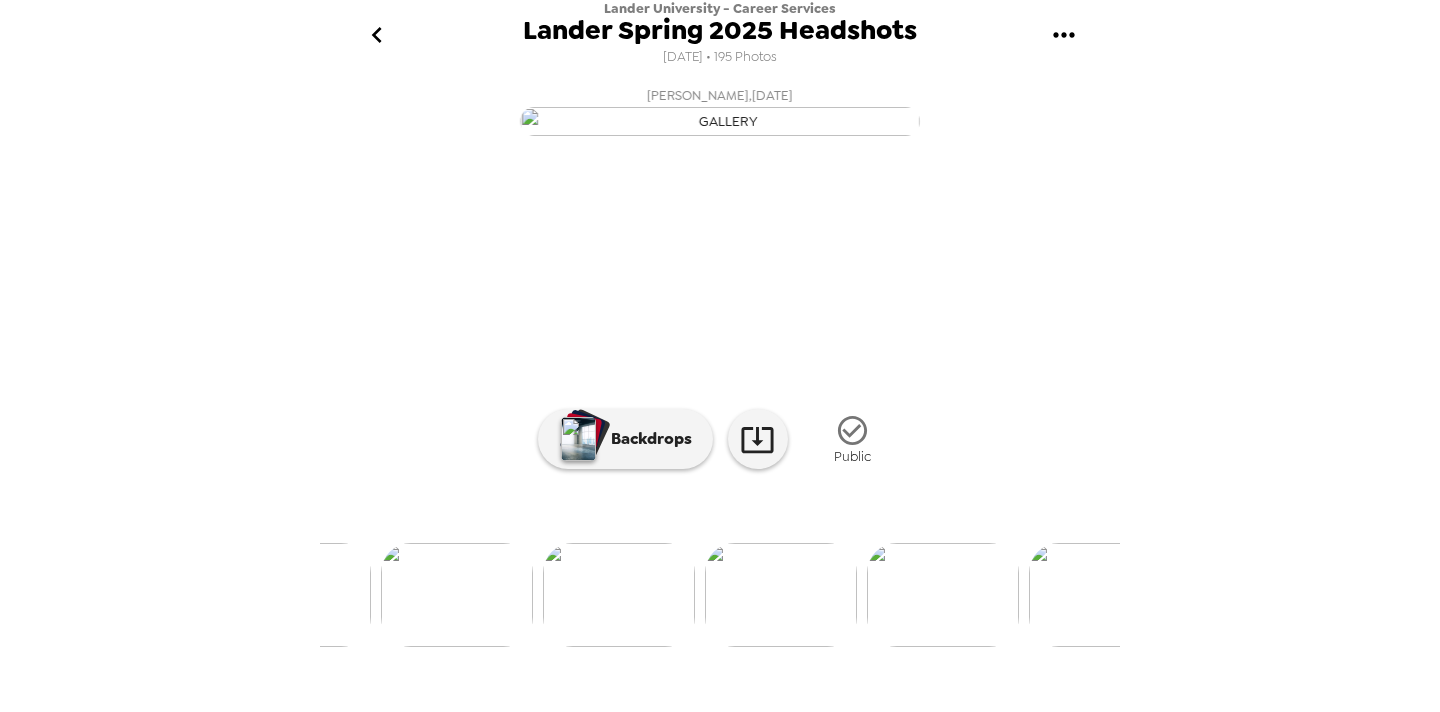 click at bounding box center [720, 121] 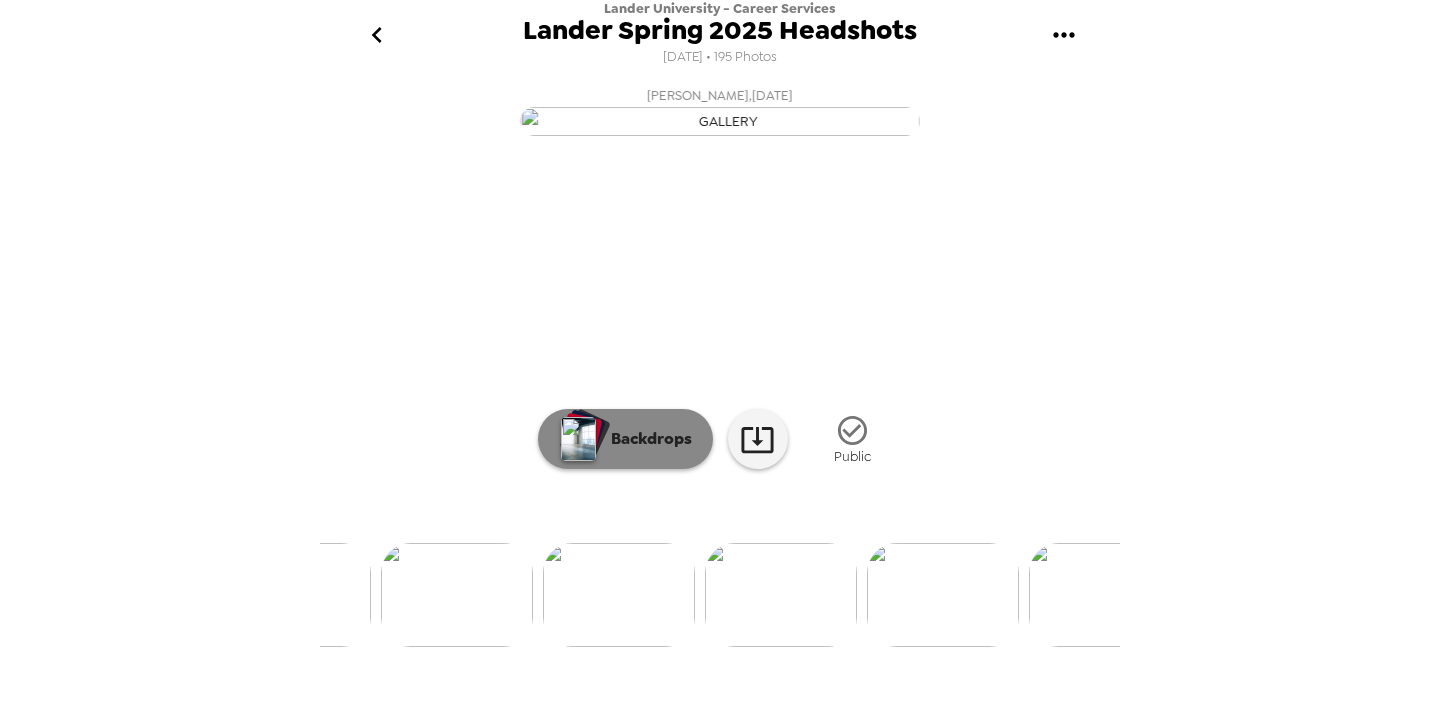 click on "Backdrops" at bounding box center (646, 439) 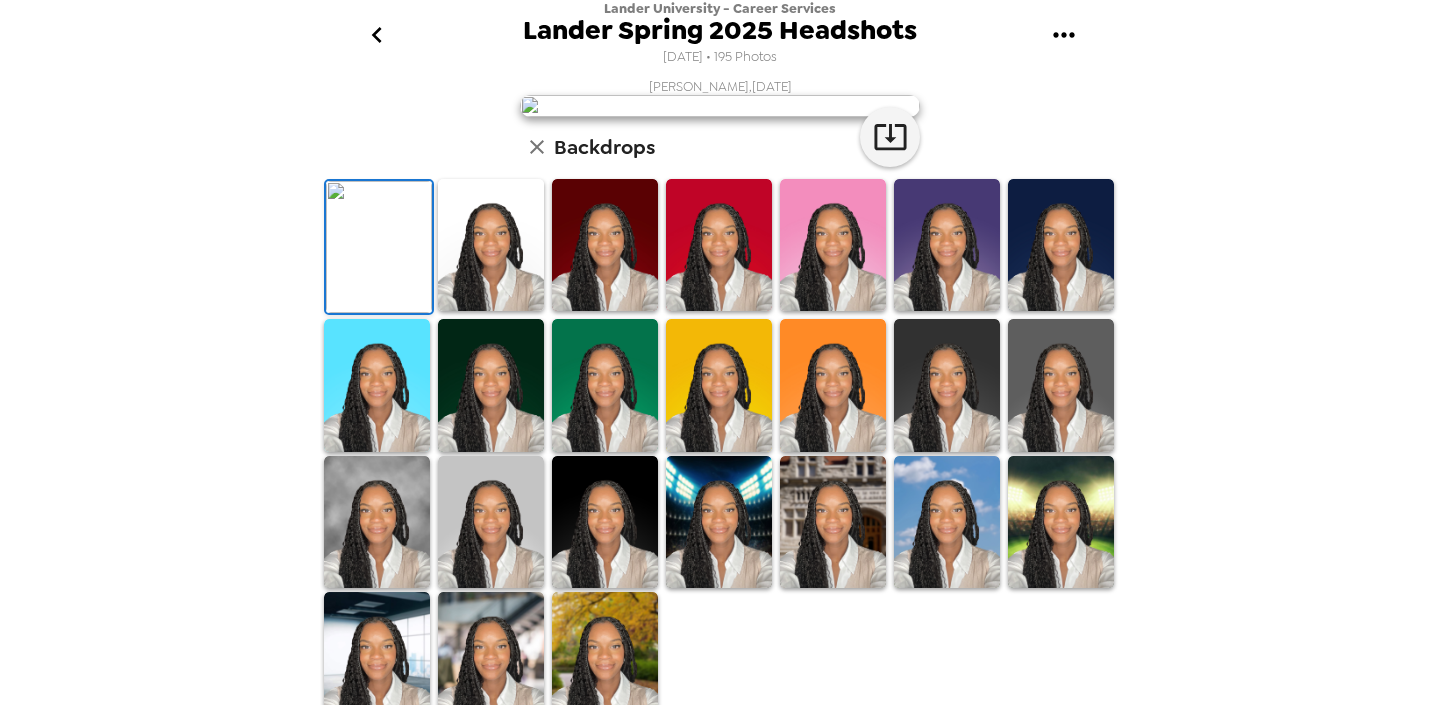 scroll, scrollTop: 23, scrollLeft: 0, axis: vertical 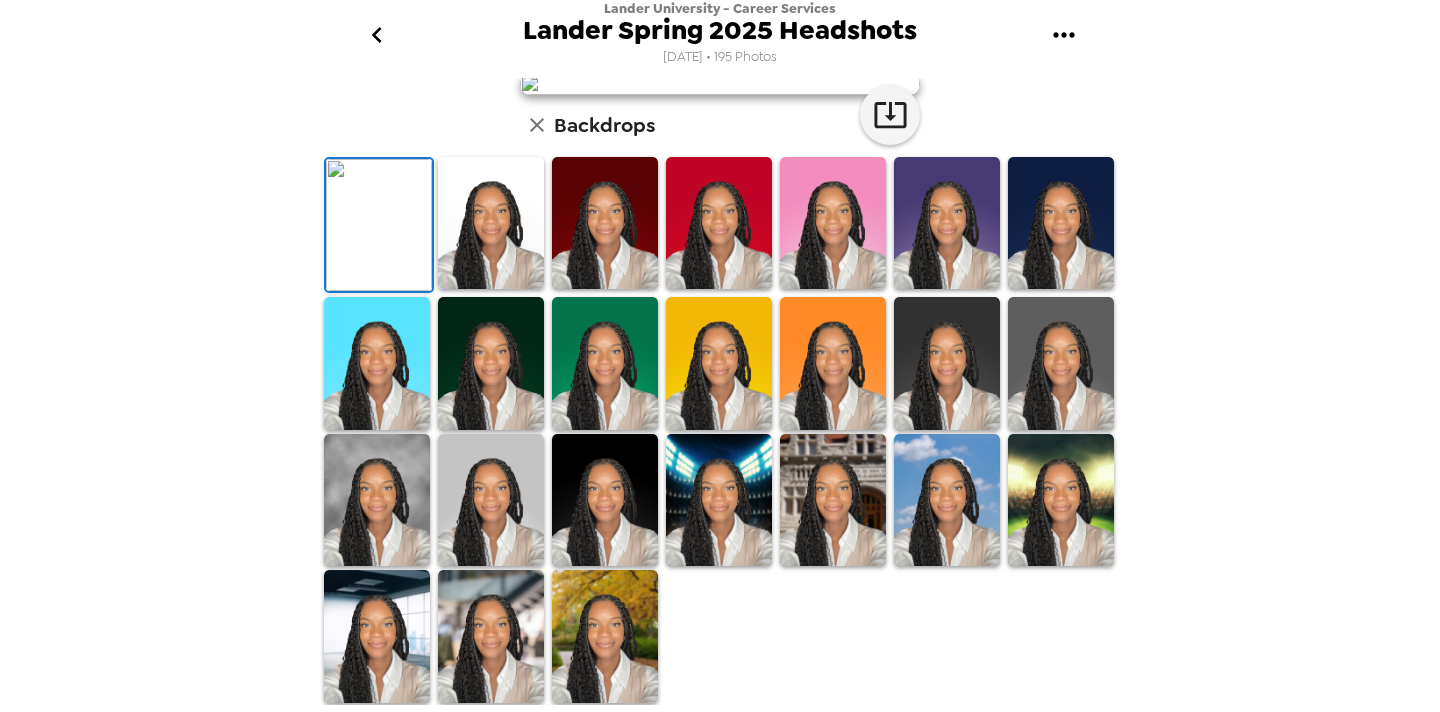 click 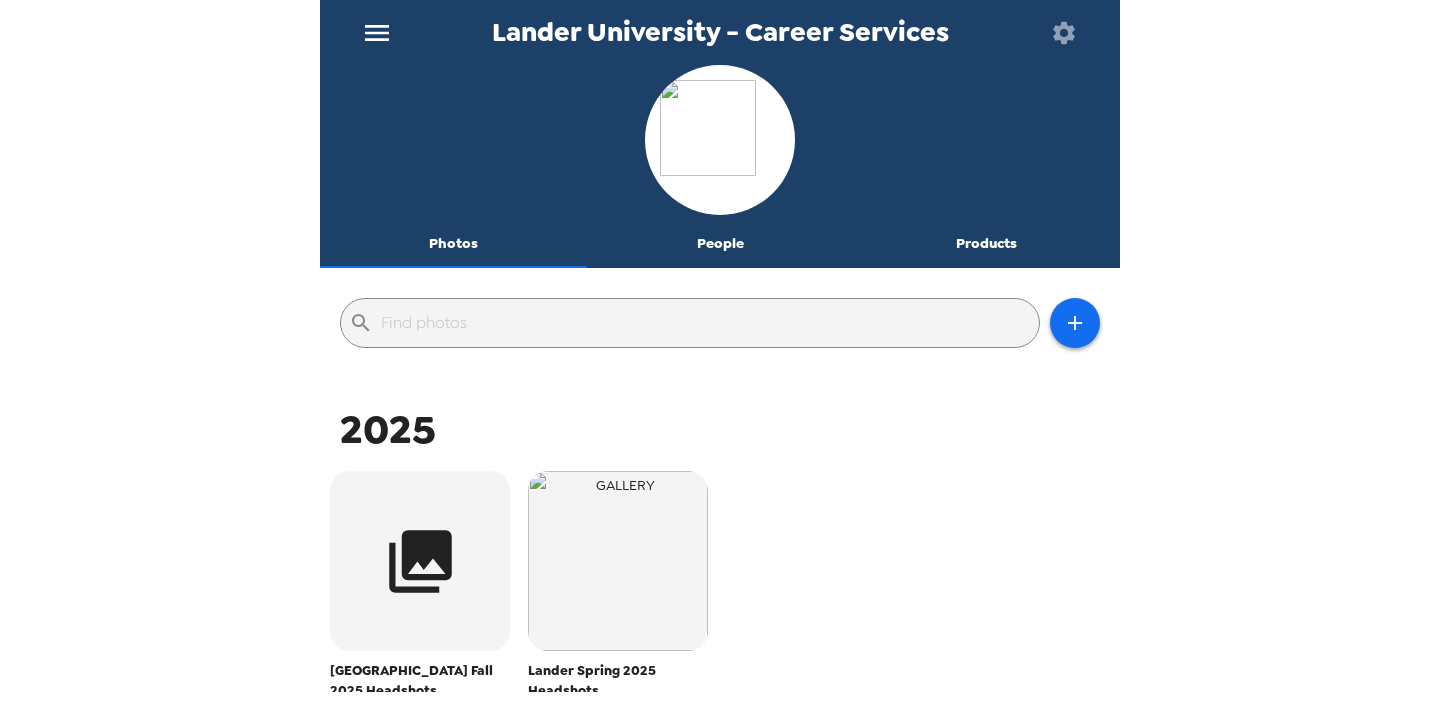 scroll, scrollTop: 7, scrollLeft: 0, axis: vertical 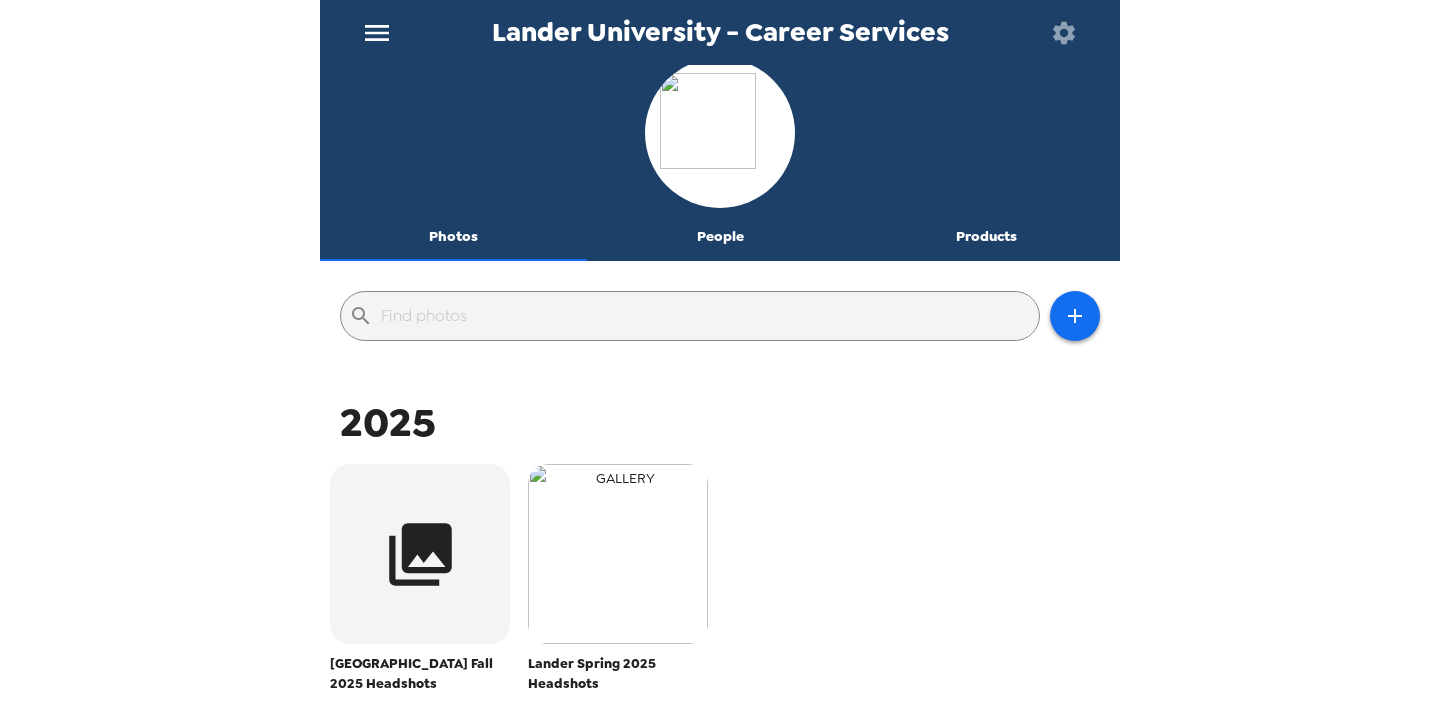 click at bounding box center [618, 554] 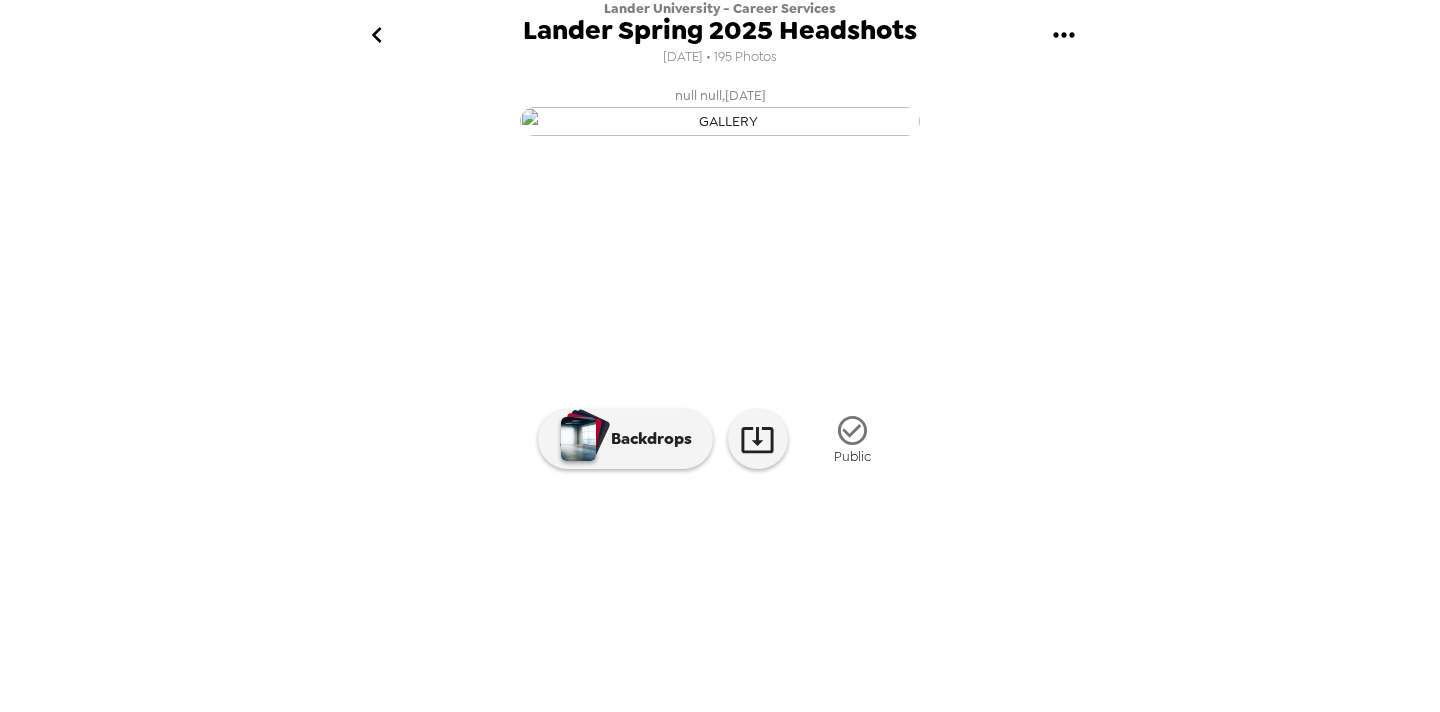 scroll, scrollTop: 153, scrollLeft: 0, axis: vertical 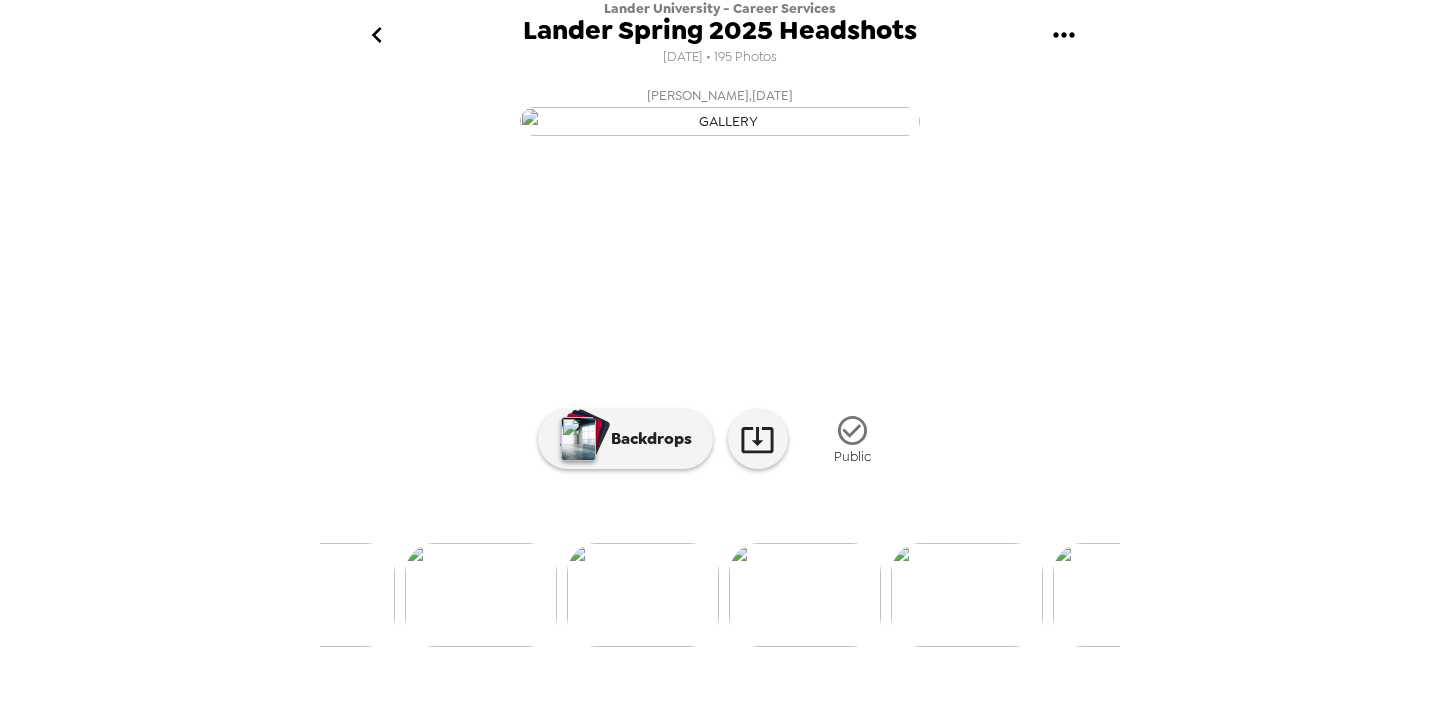 click at bounding box center (643, 595) 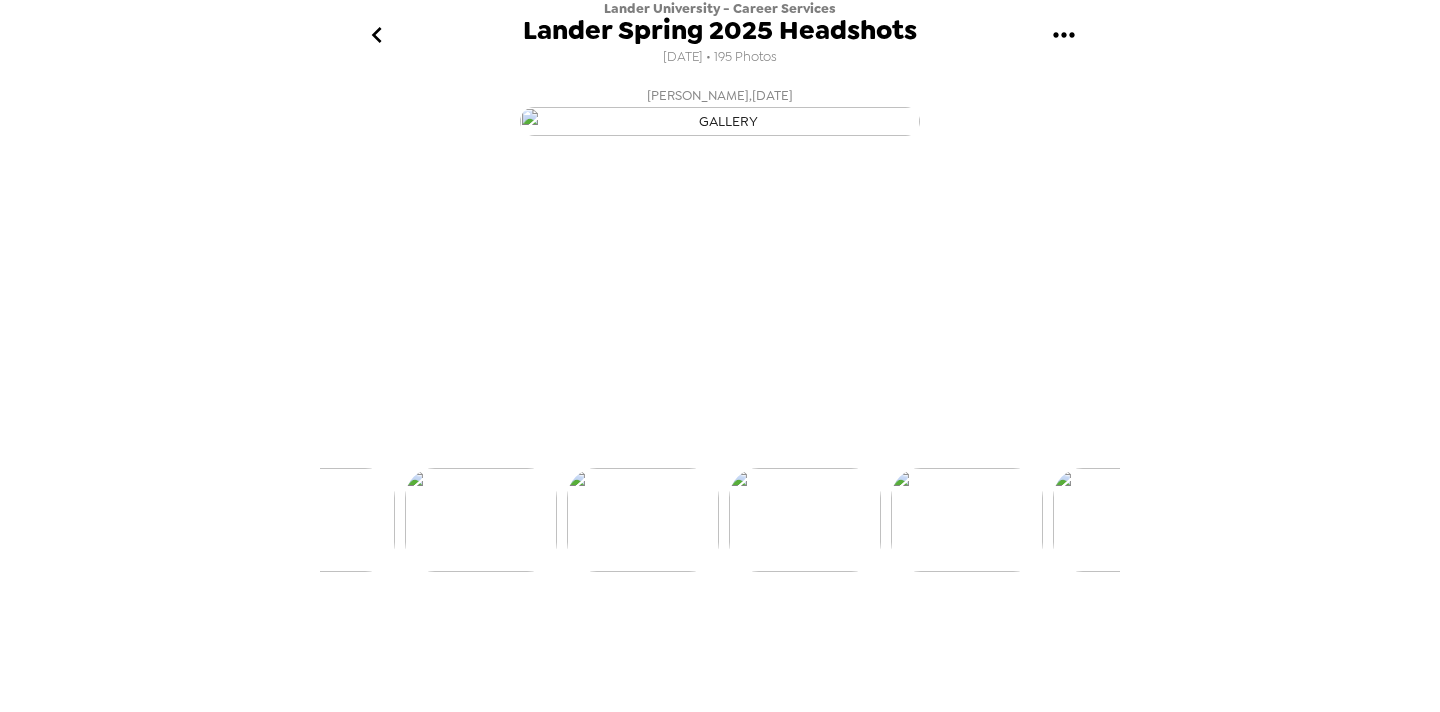 scroll, scrollTop: 78, scrollLeft: 0, axis: vertical 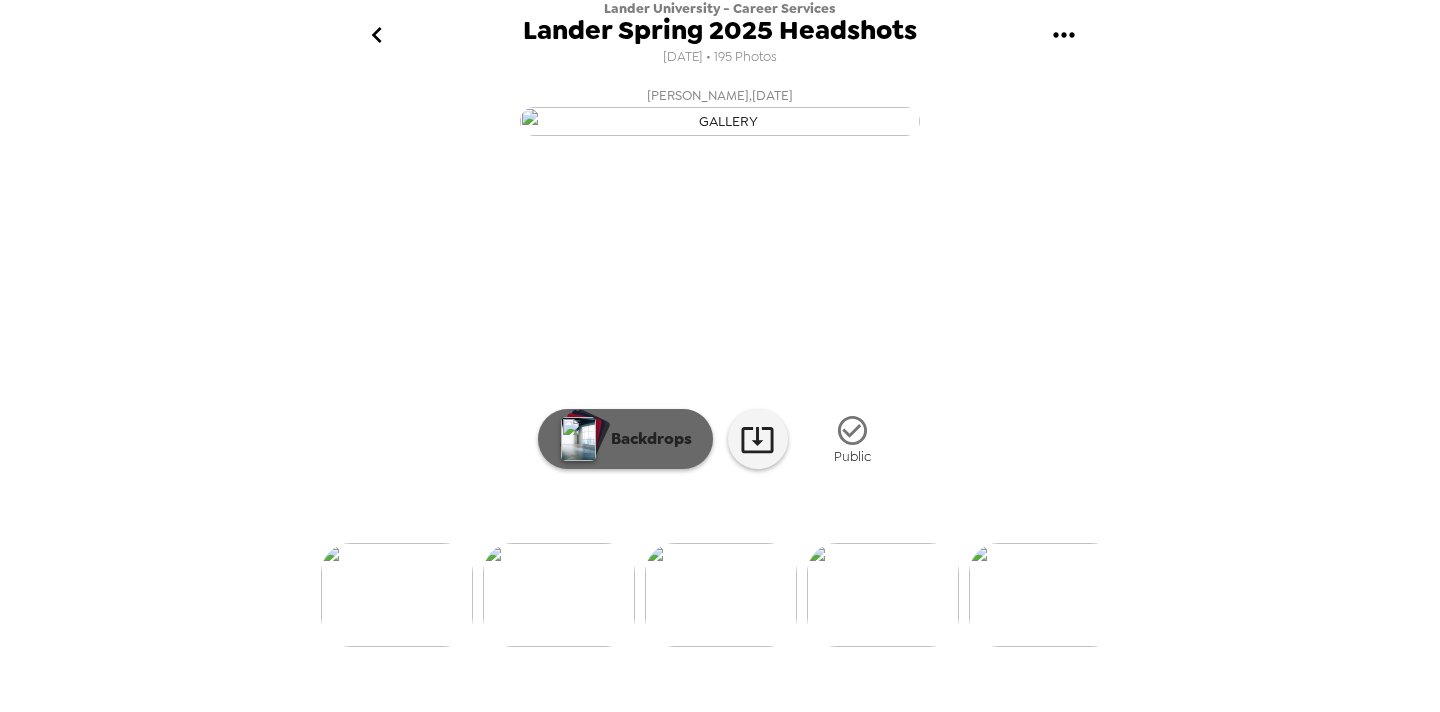 click on "Backdrops" at bounding box center [646, 439] 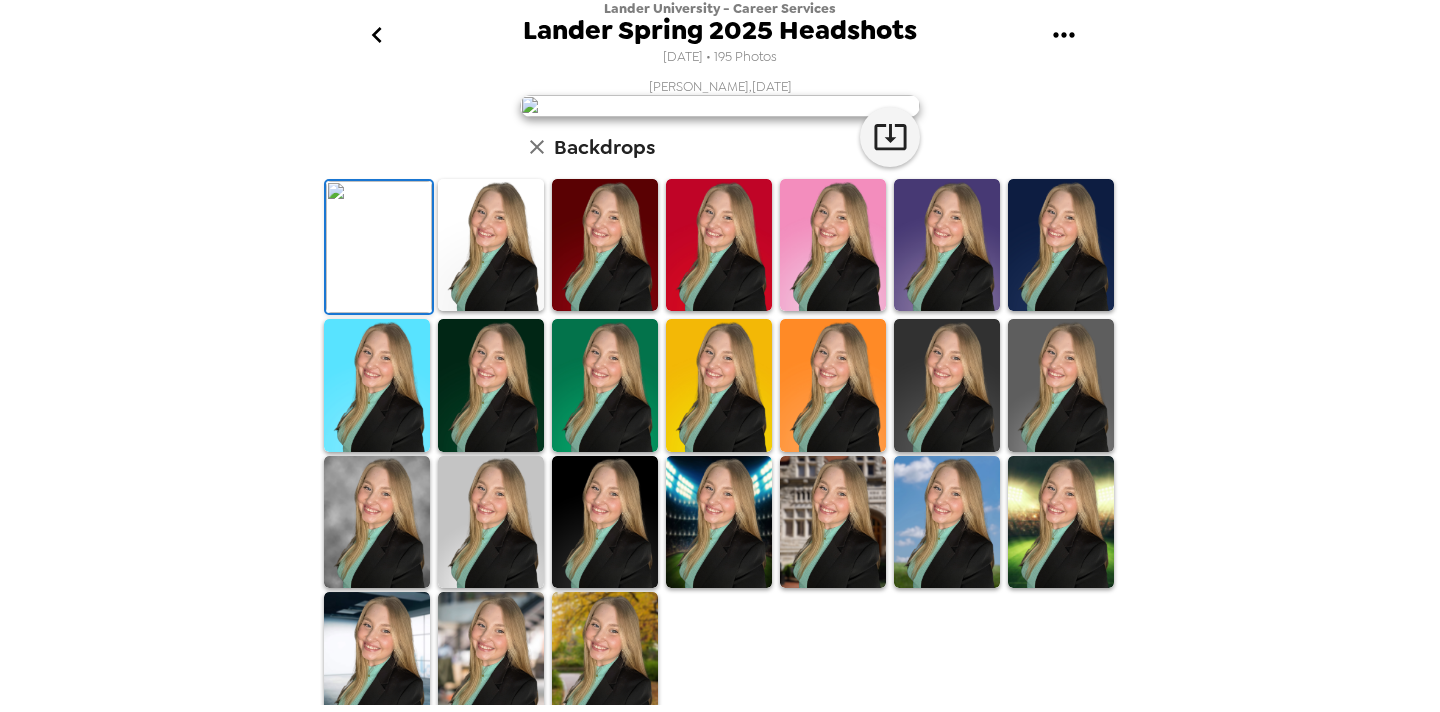 scroll, scrollTop: 0, scrollLeft: 0, axis: both 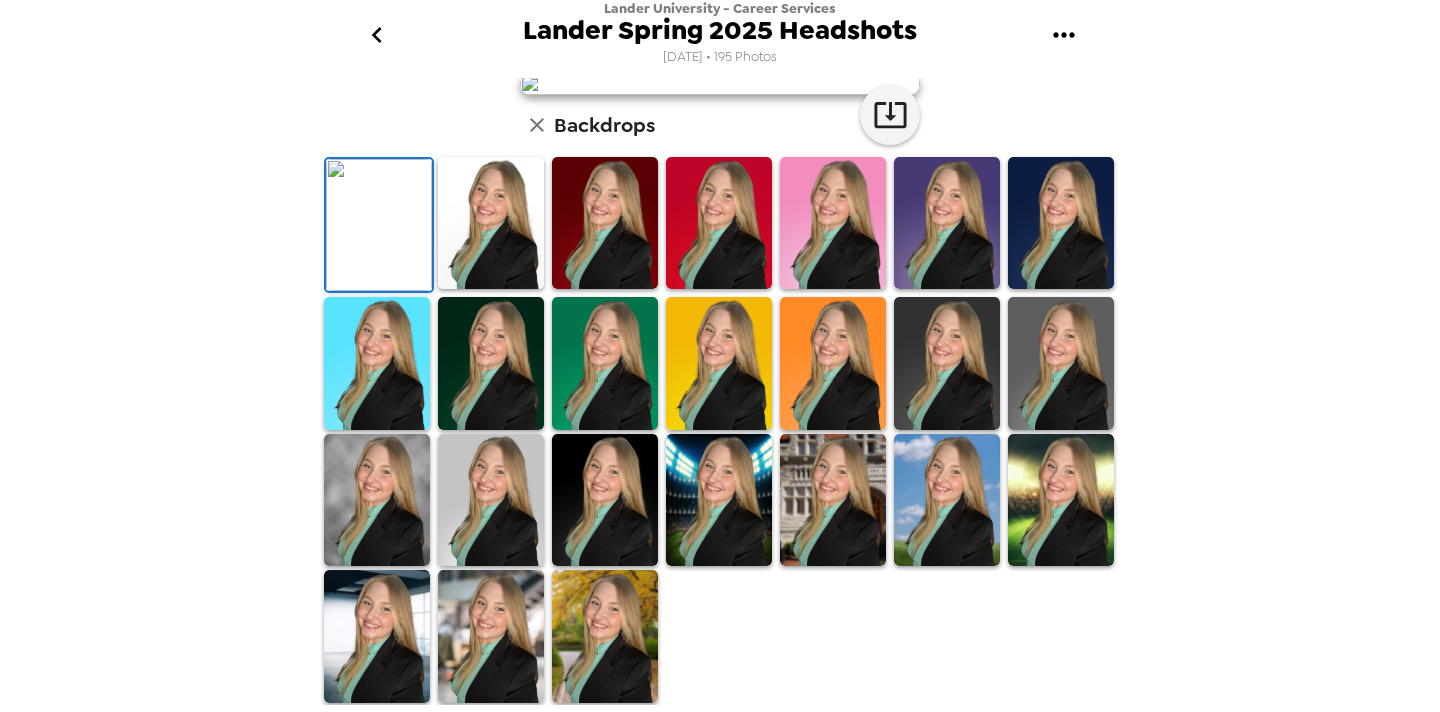 click at bounding box center (605, 500) 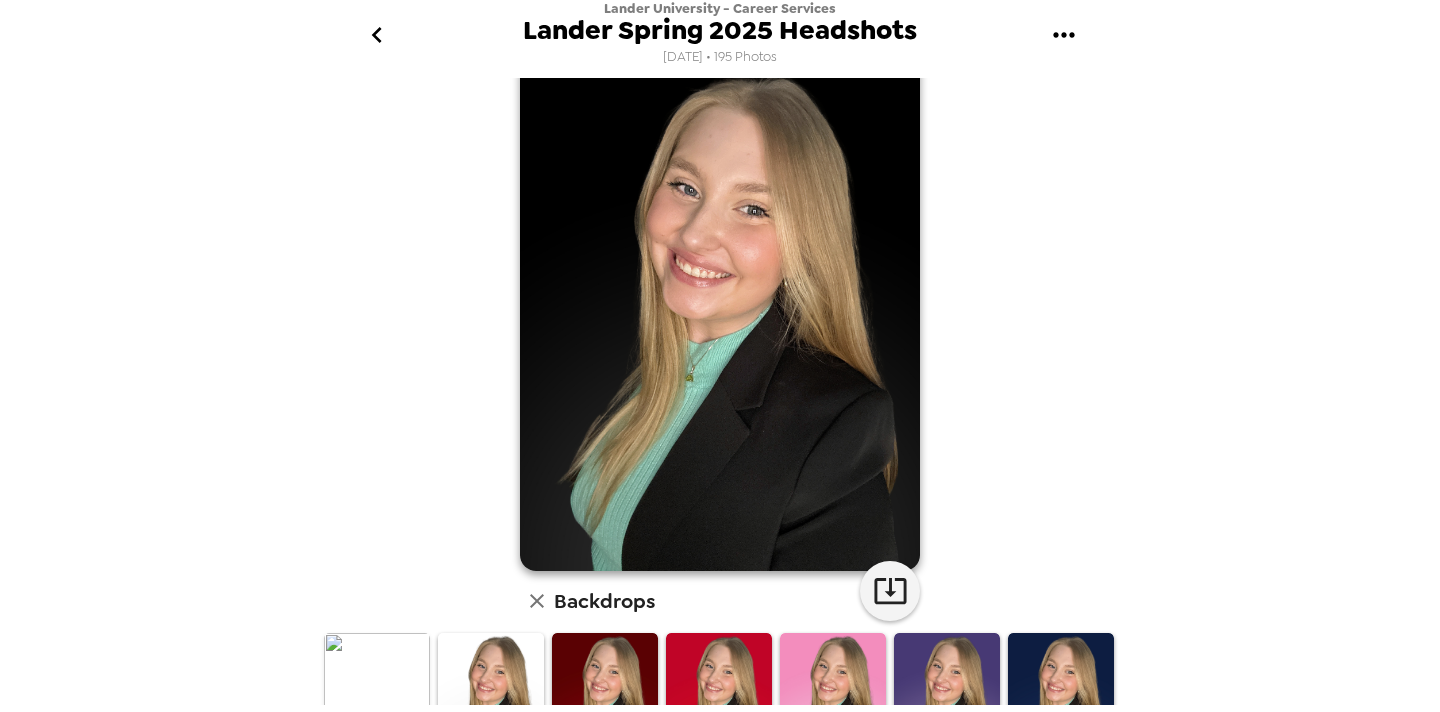 scroll, scrollTop: 24, scrollLeft: 0, axis: vertical 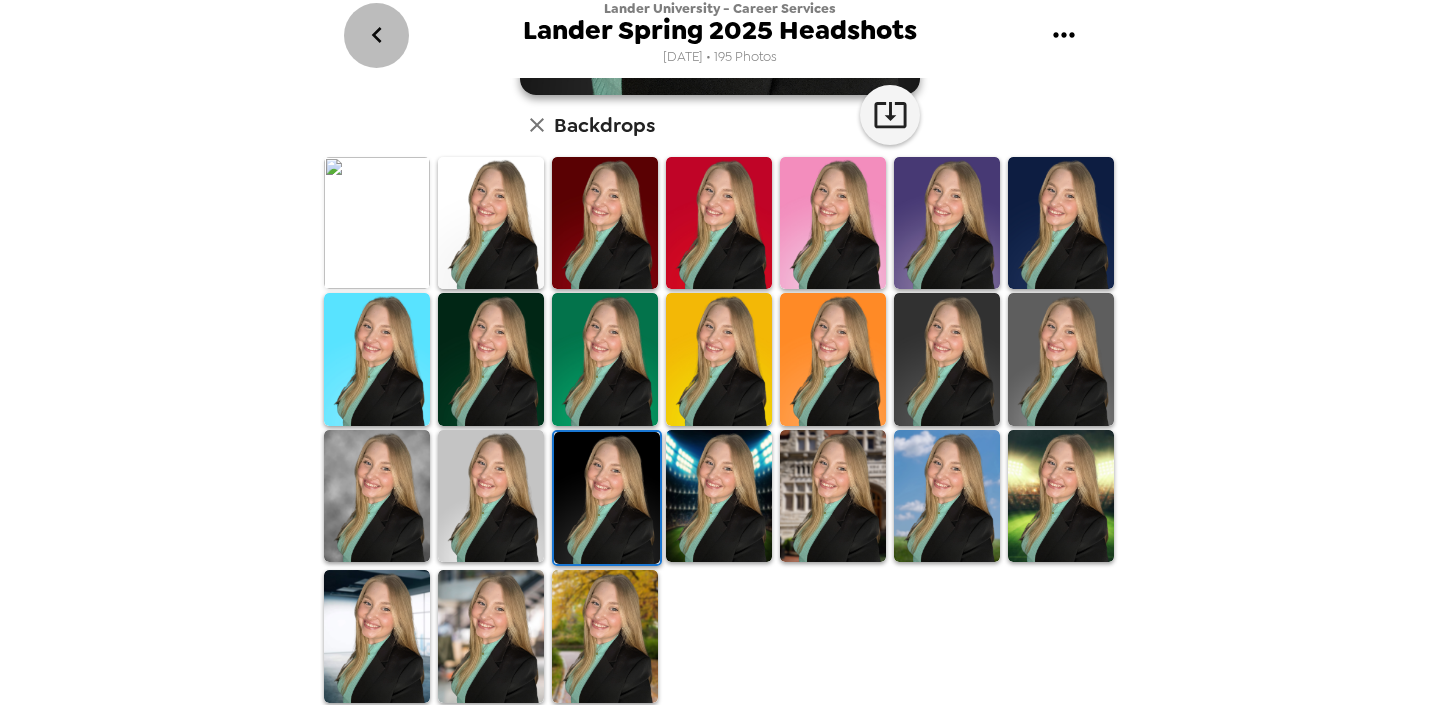 click 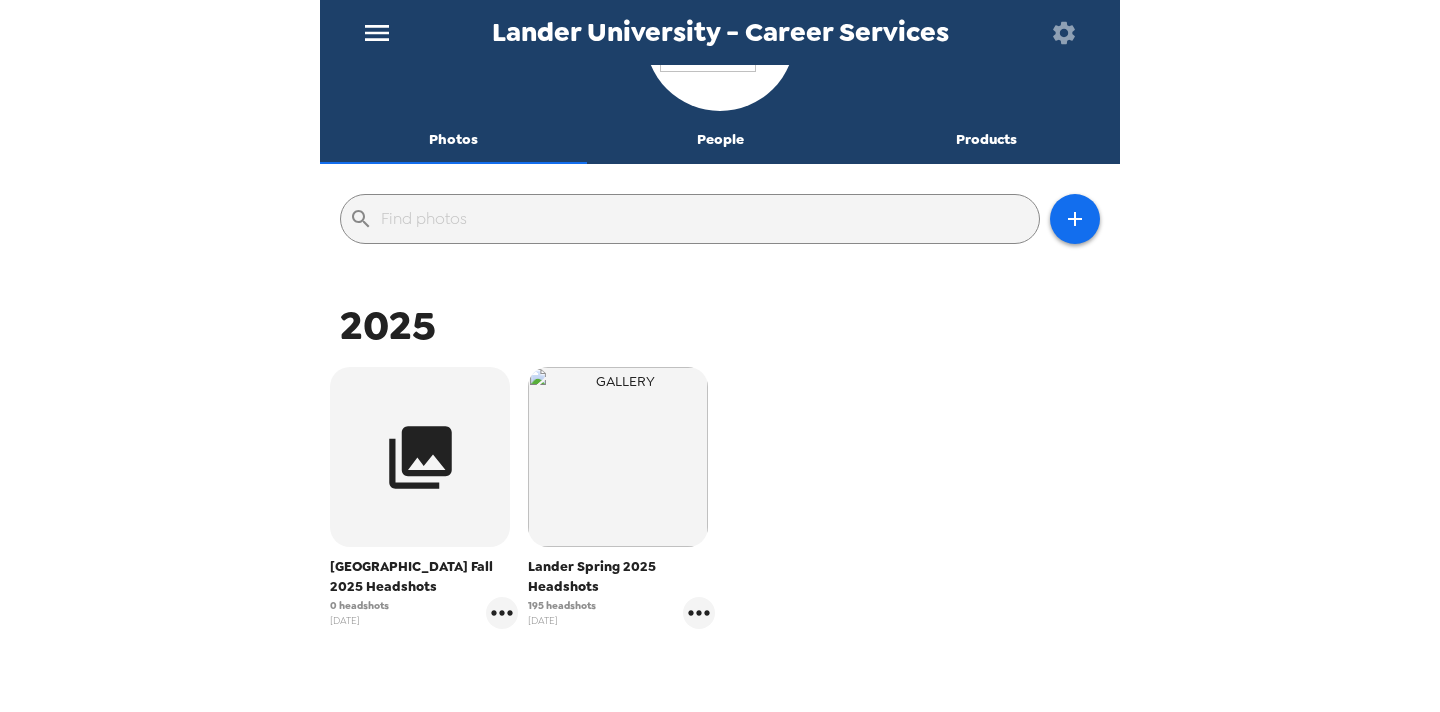 scroll, scrollTop: 241, scrollLeft: 0, axis: vertical 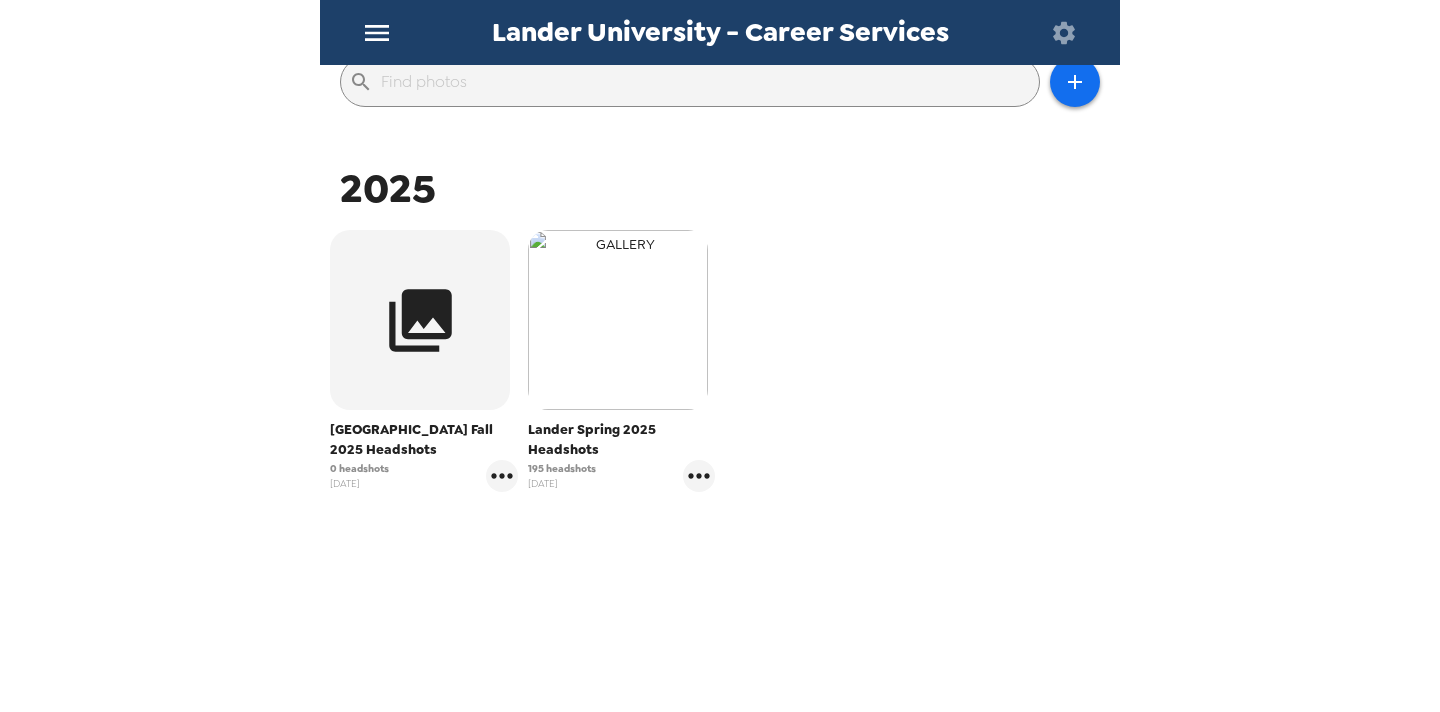 click at bounding box center (618, 320) 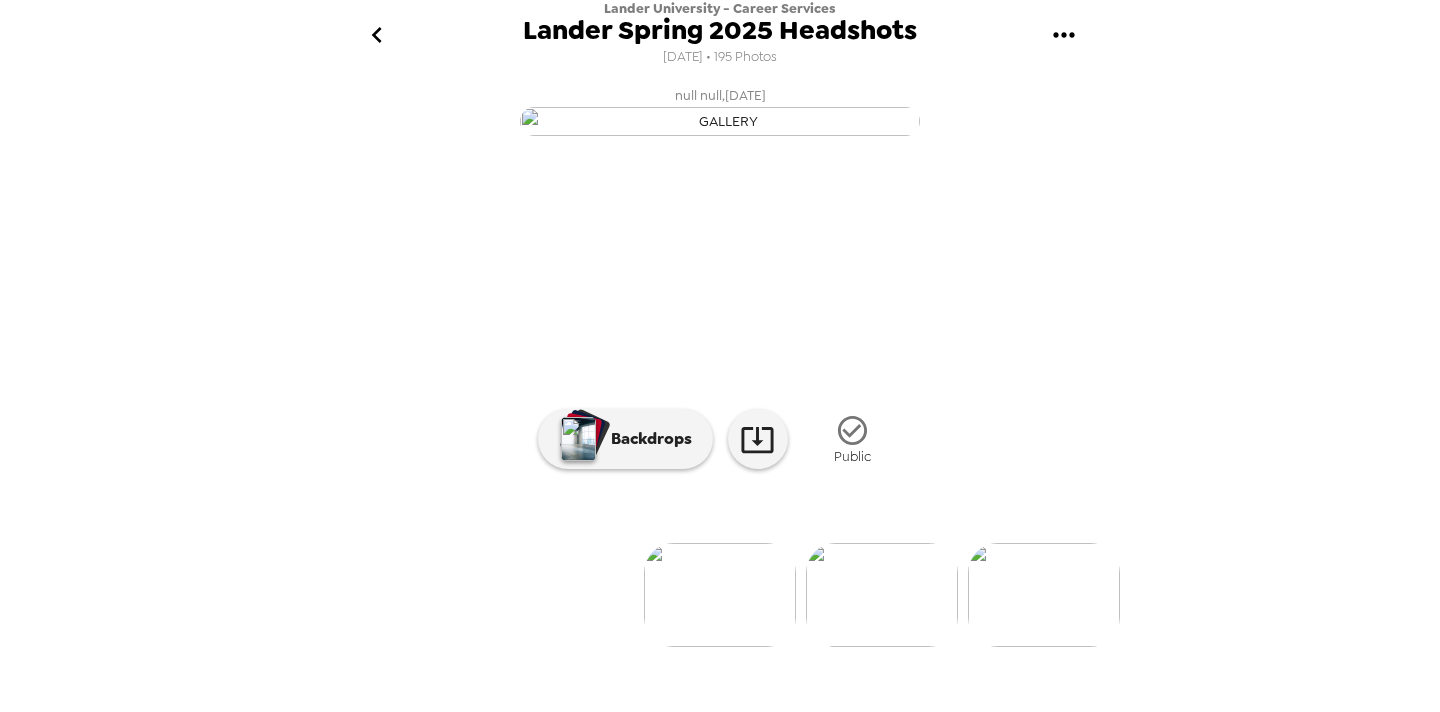 scroll, scrollTop: 153, scrollLeft: 0, axis: vertical 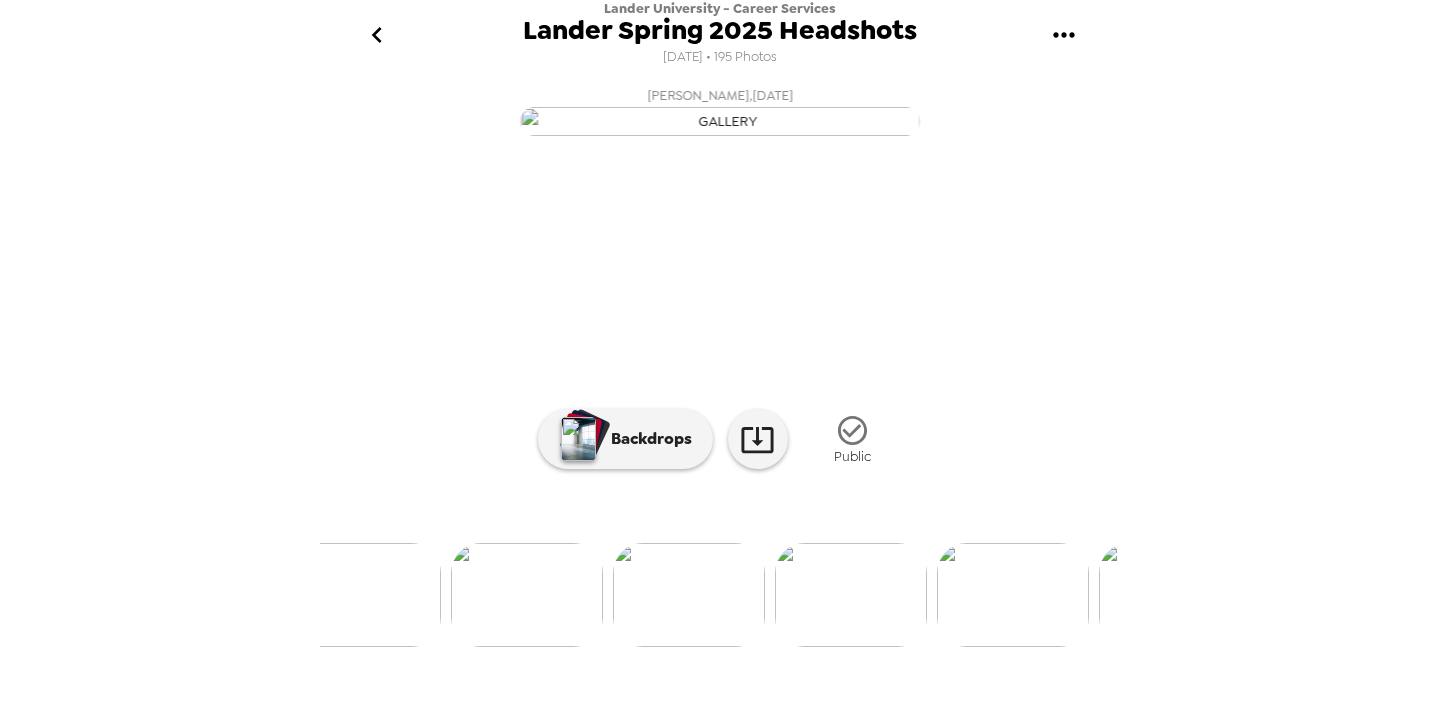 click at bounding box center (689, 595) 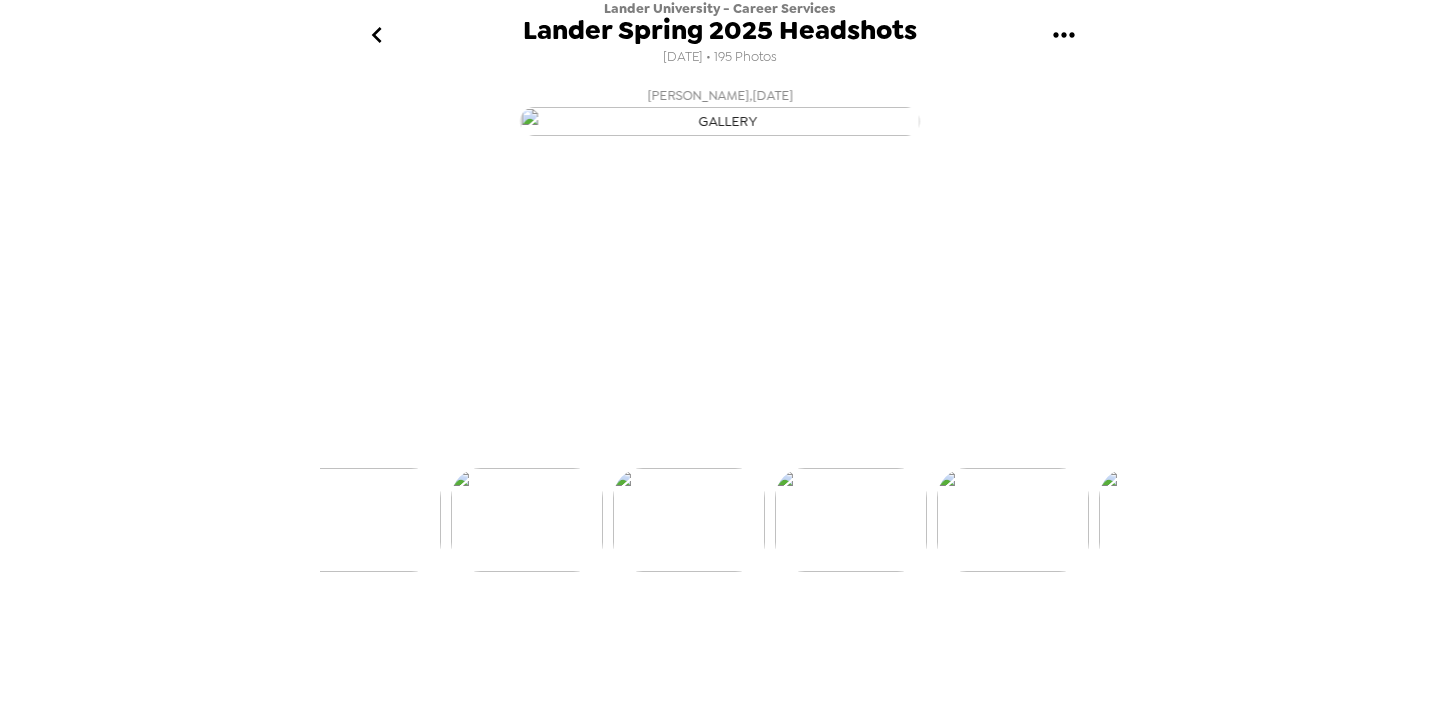 scroll, scrollTop: 78, scrollLeft: 0, axis: vertical 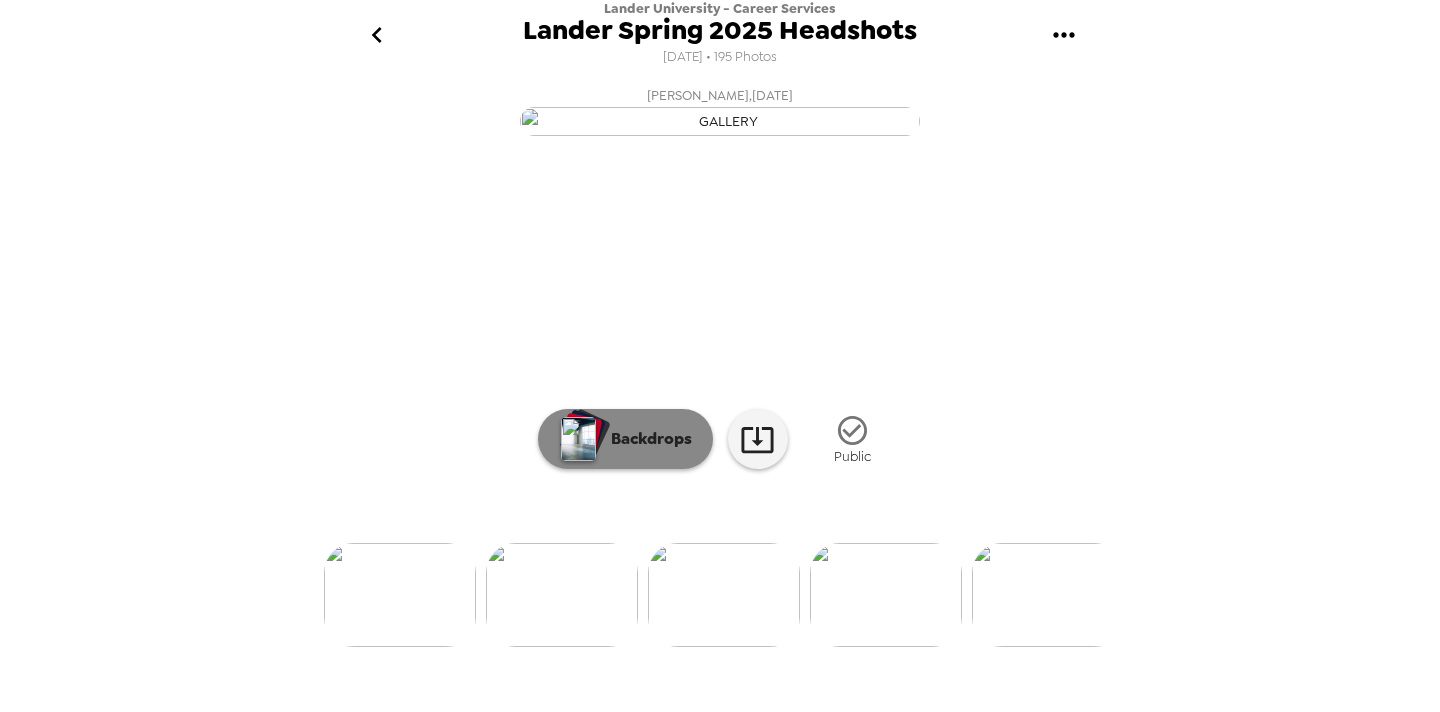 click on "Backdrops" at bounding box center (646, 439) 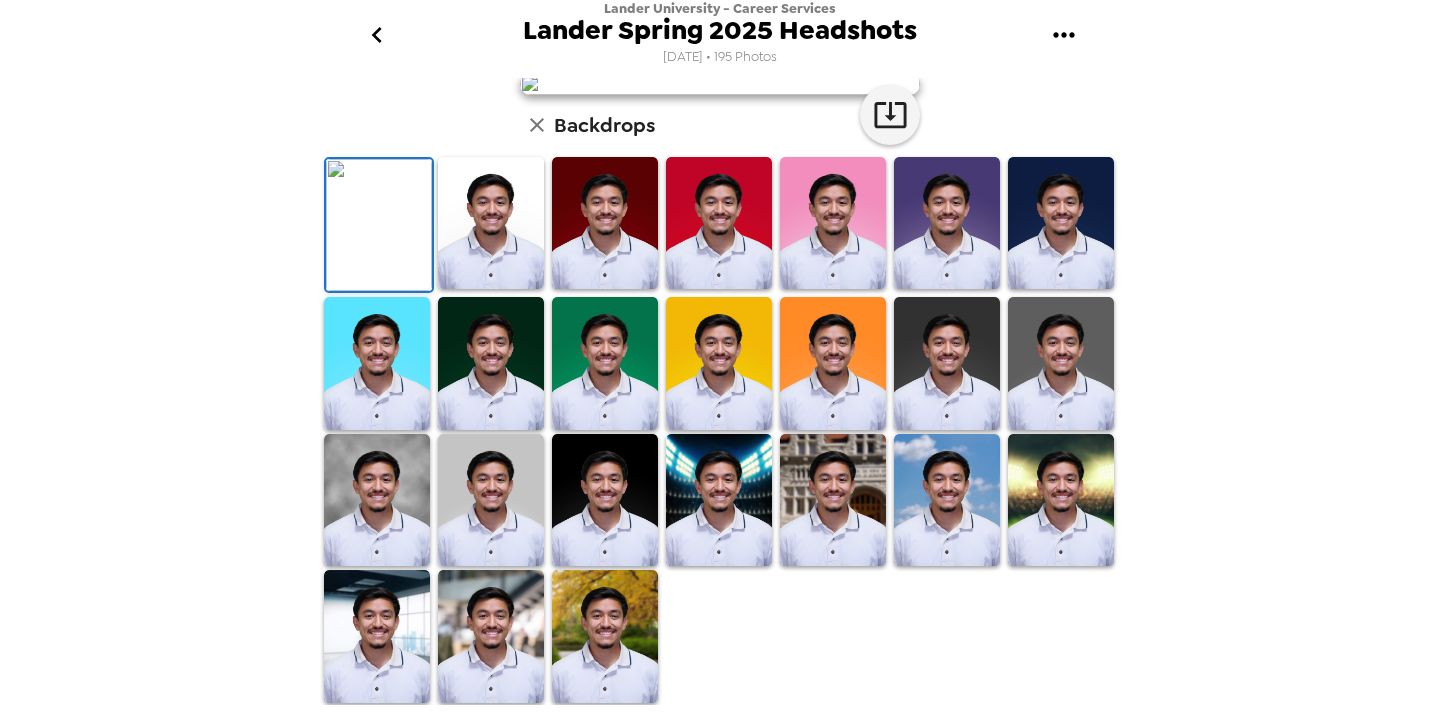 scroll, scrollTop: 378, scrollLeft: 0, axis: vertical 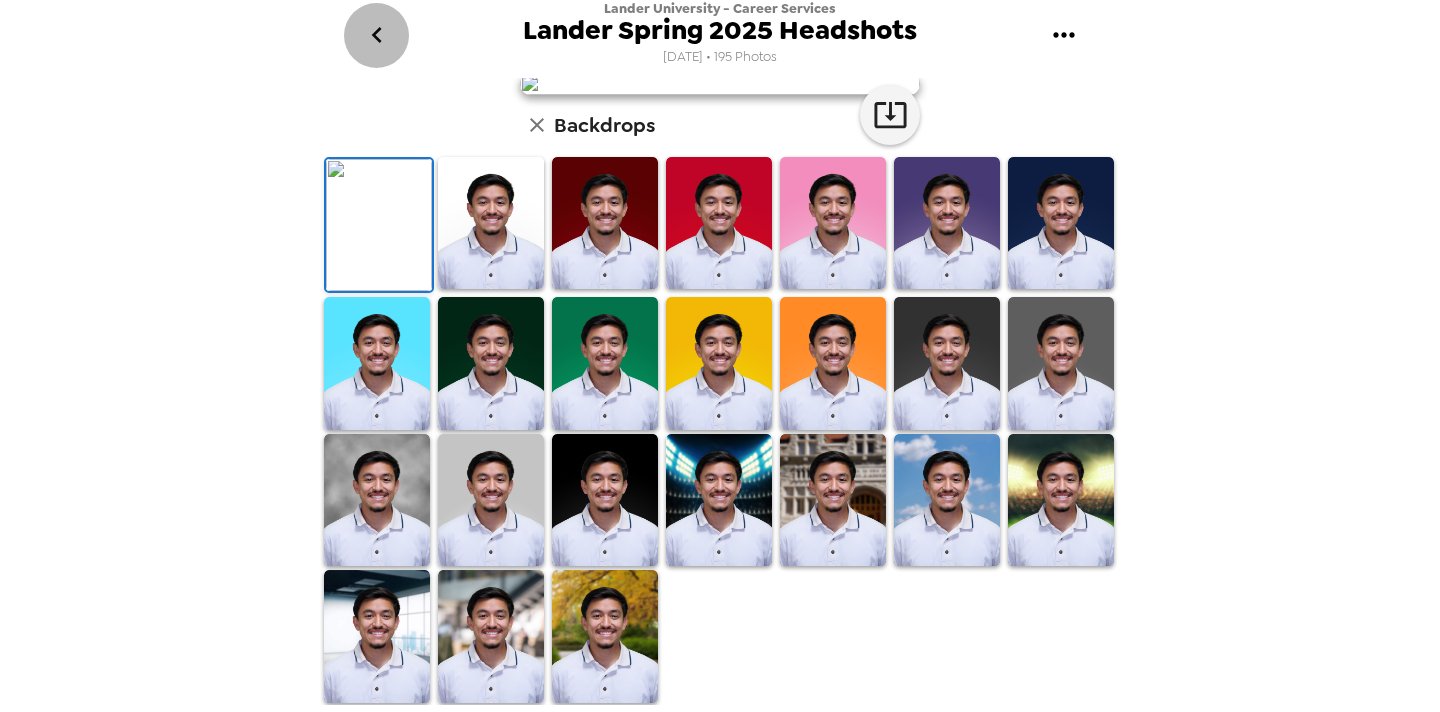 click 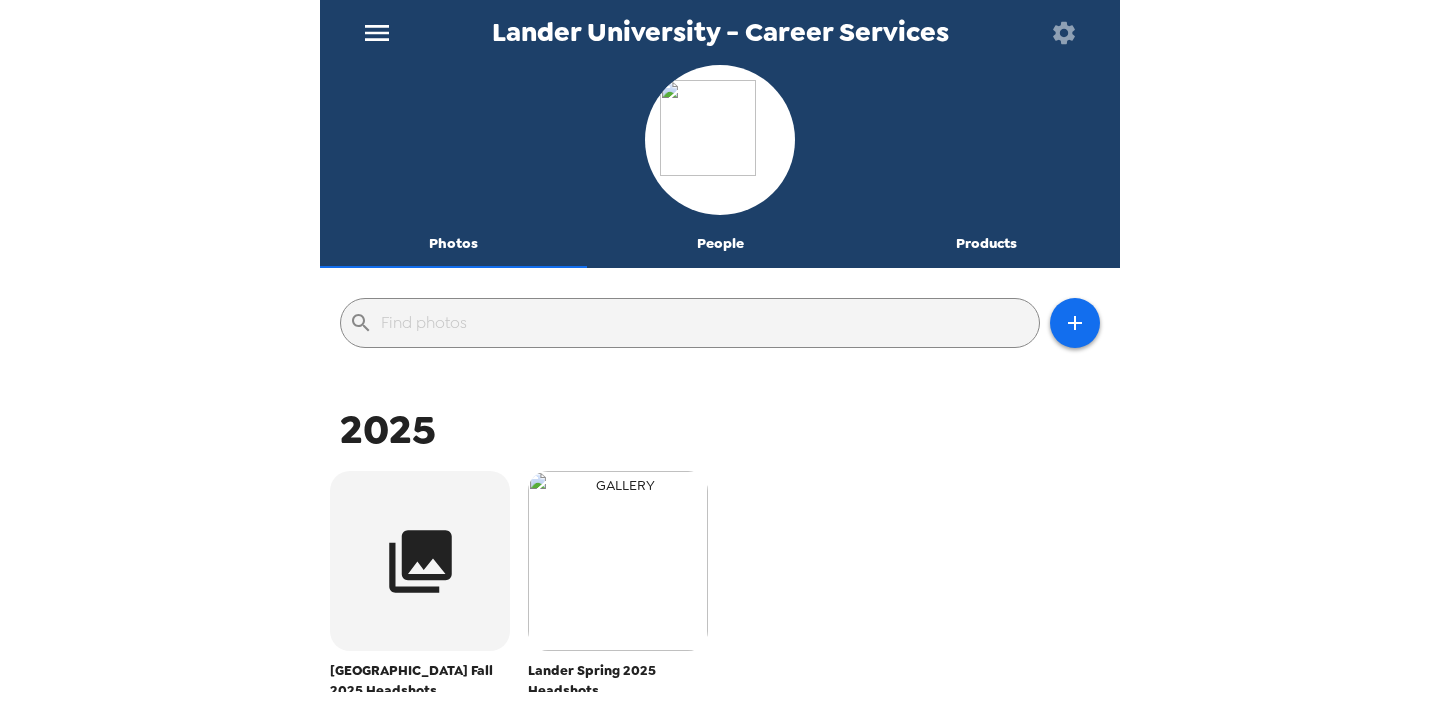 click at bounding box center (618, 561) 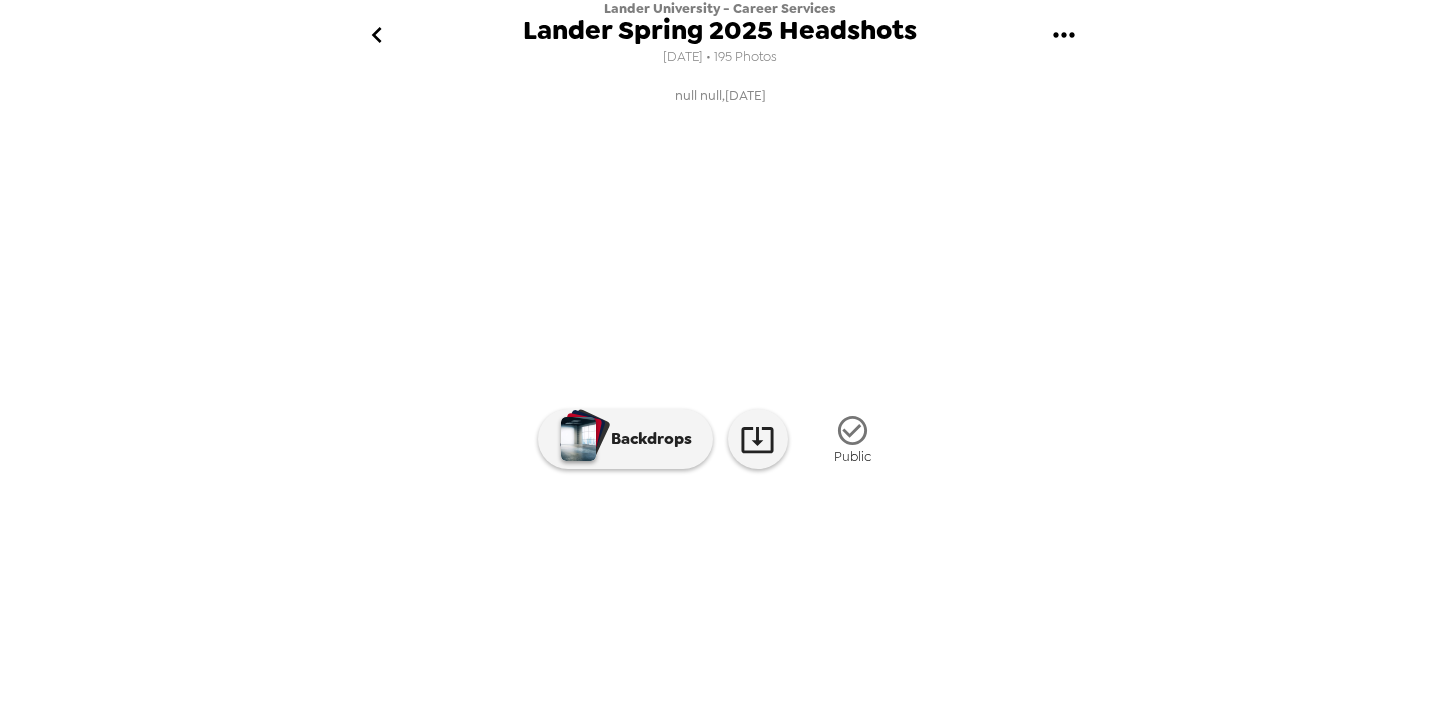 scroll, scrollTop: 153, scrollLeft: 0, axis: vertical 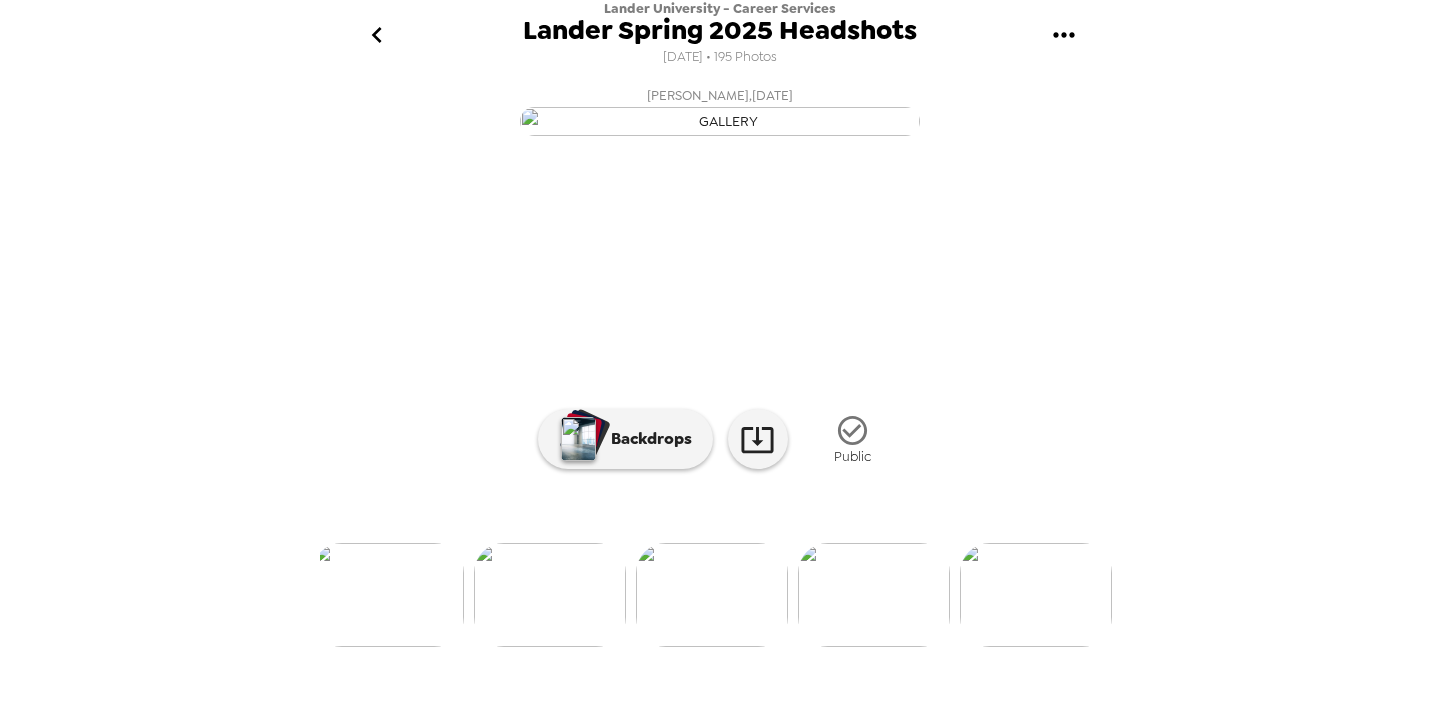 click at bounding box center (712, 595) 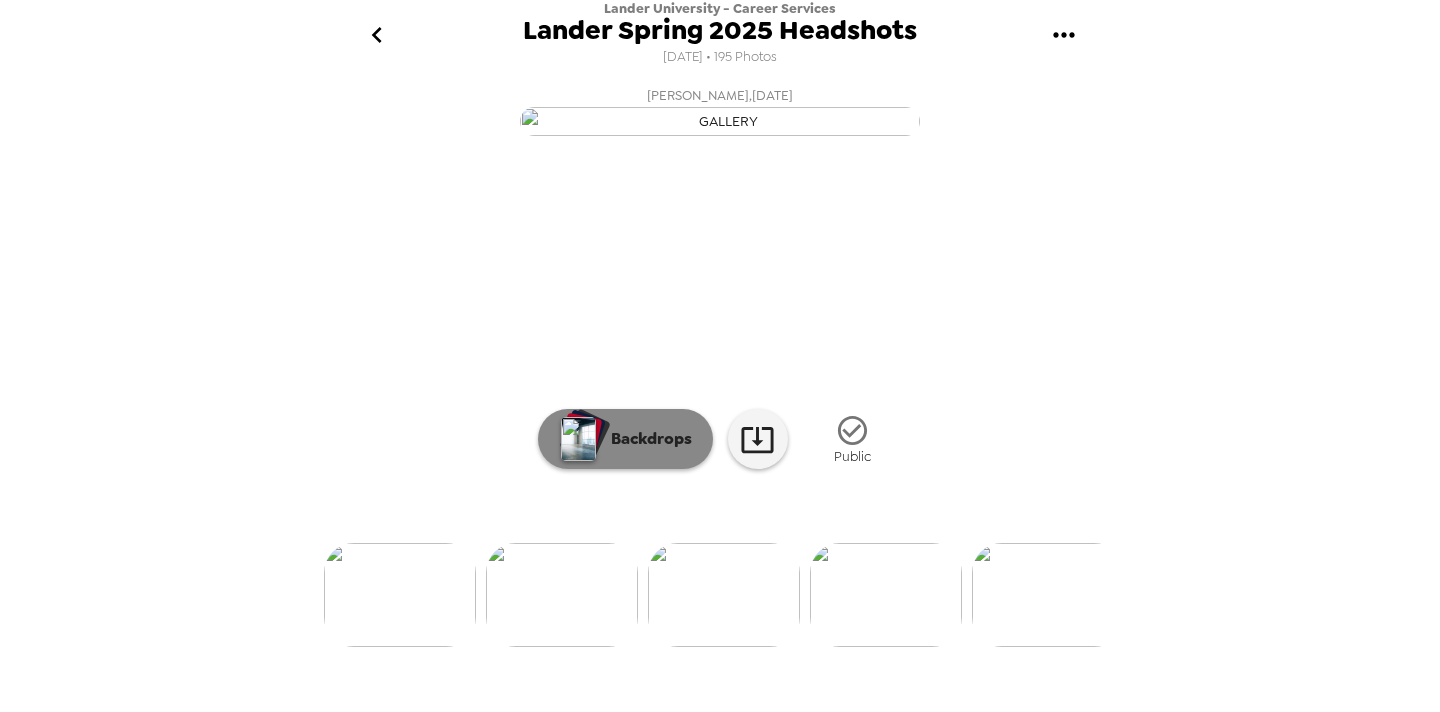 click on "Backdrops" at bounding box center [646, 439] 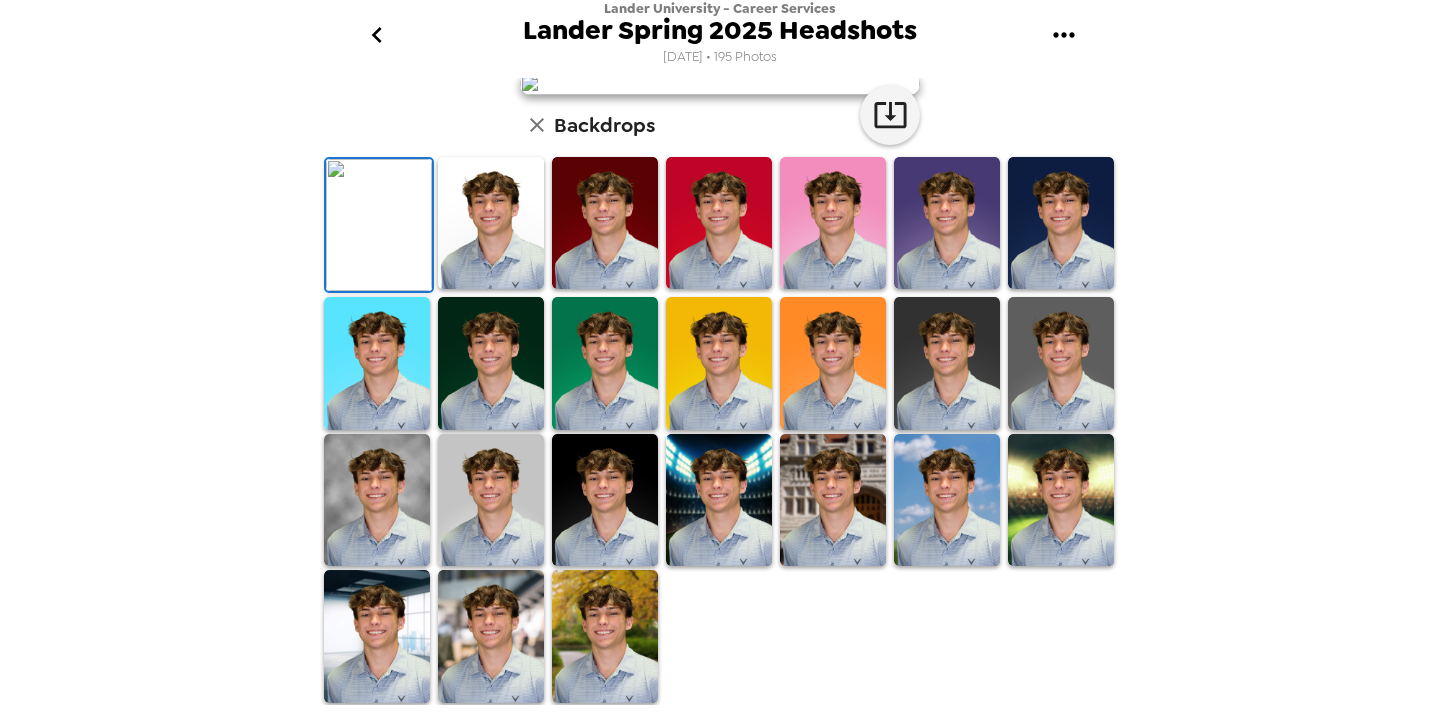 scroll, scrollTop: 468, scrollLeft: 0, axis: vertical 